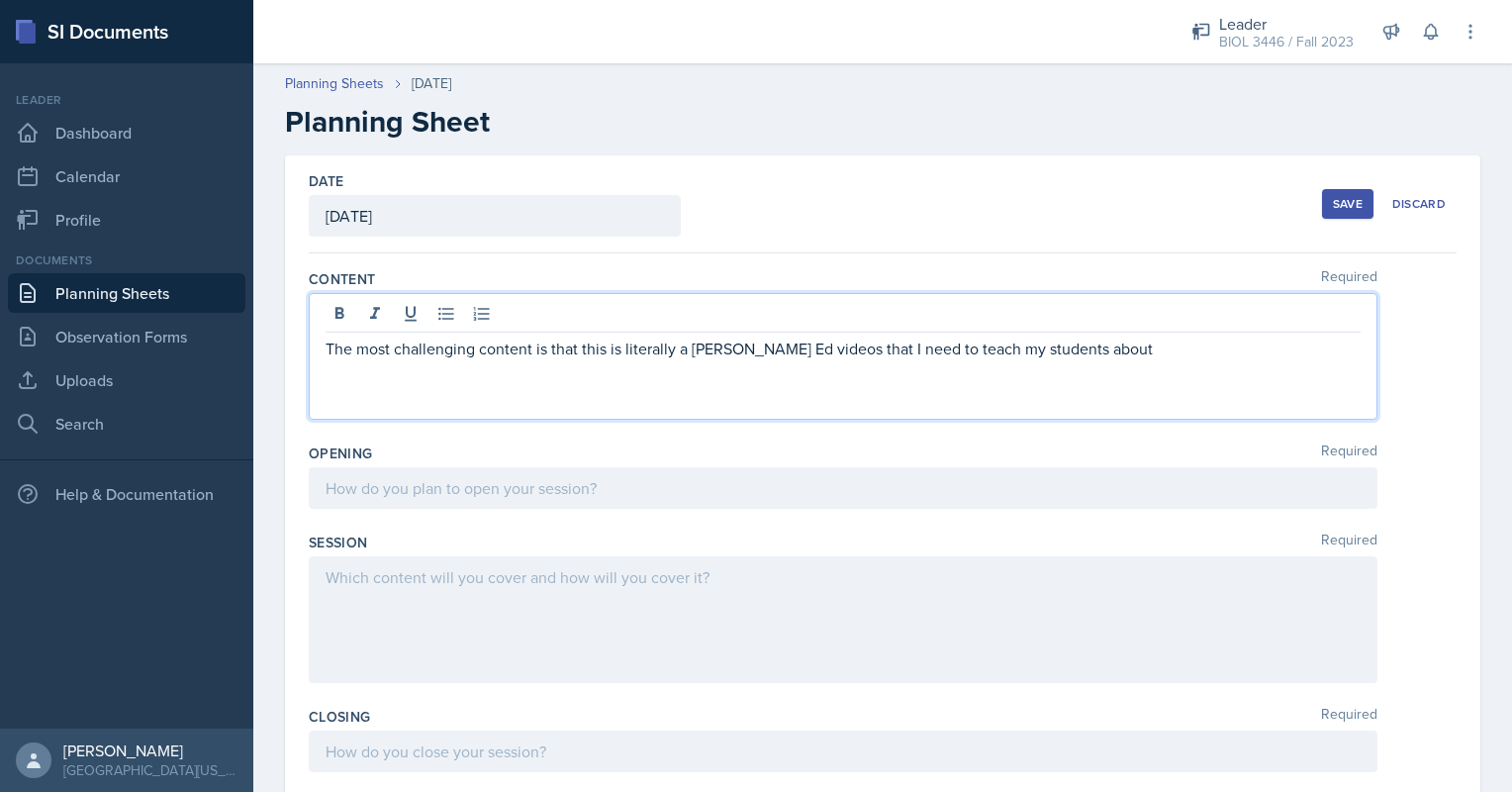 scroll, scrollTop: 0, scrollLeft: 0, axis: both 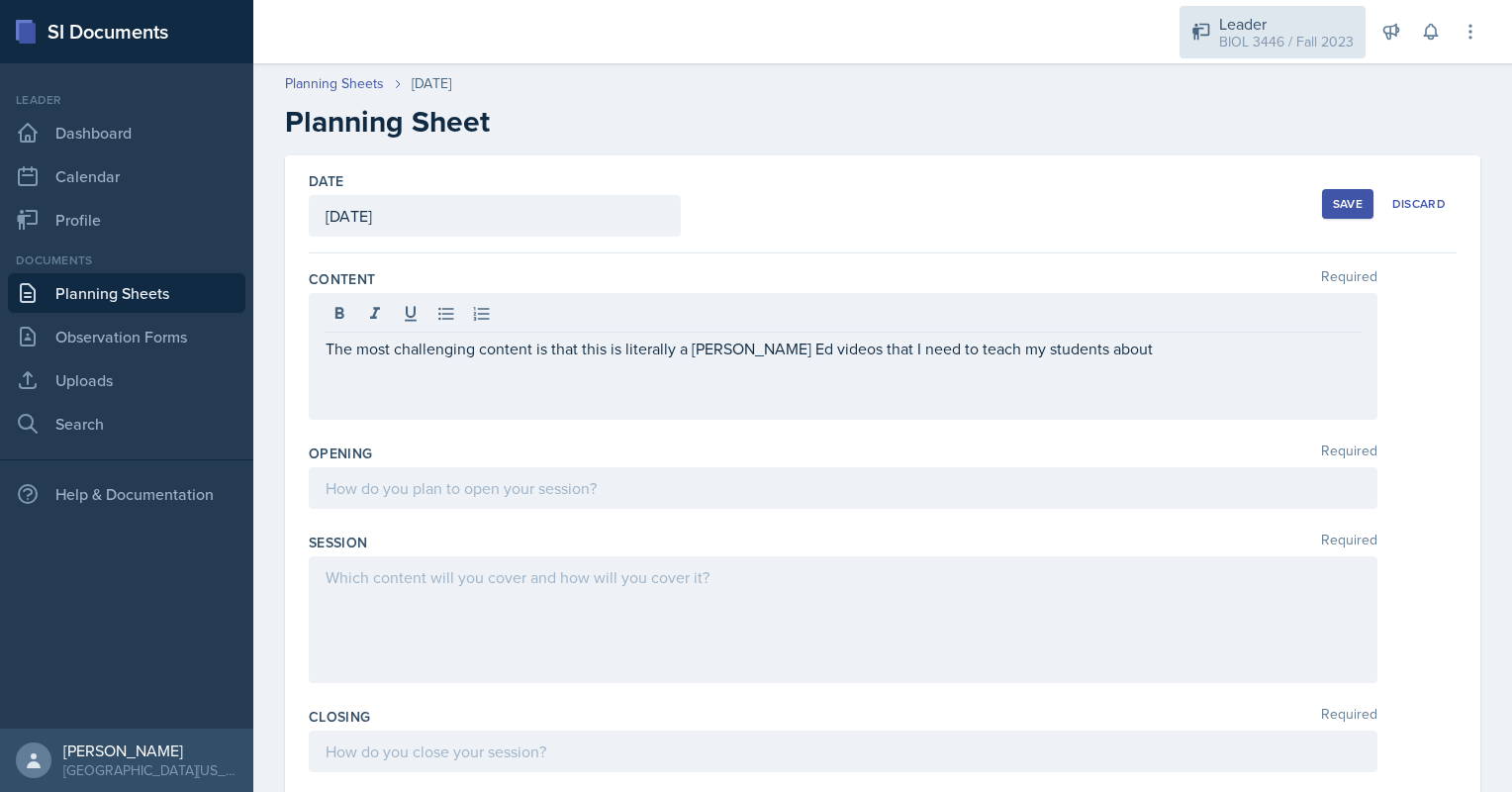 click on "Leader" at bounding box center [1286, 24] 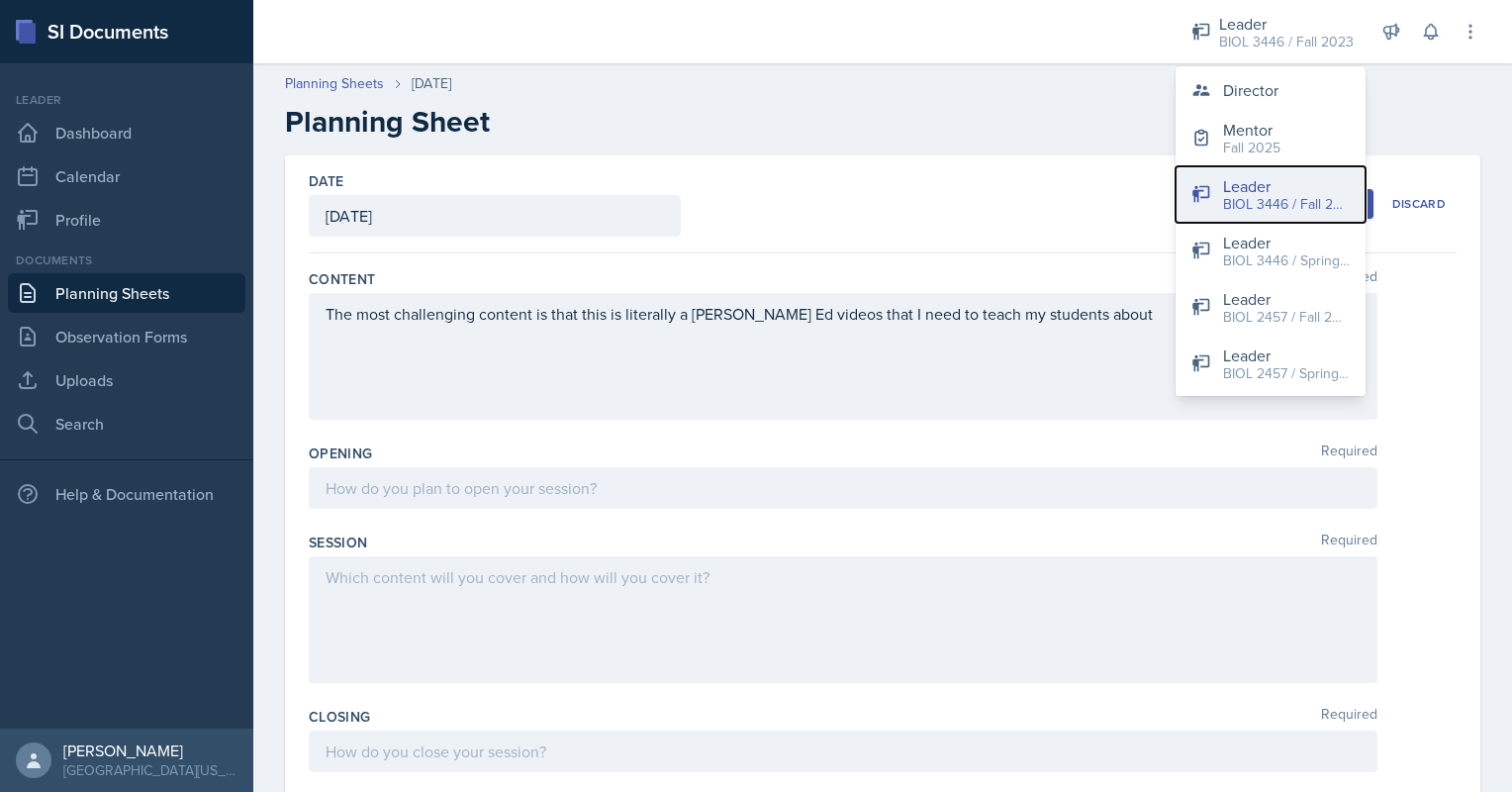 click on "Leader
BIOL 3446 / Fall 2023" at bounding box center [1271, 194] 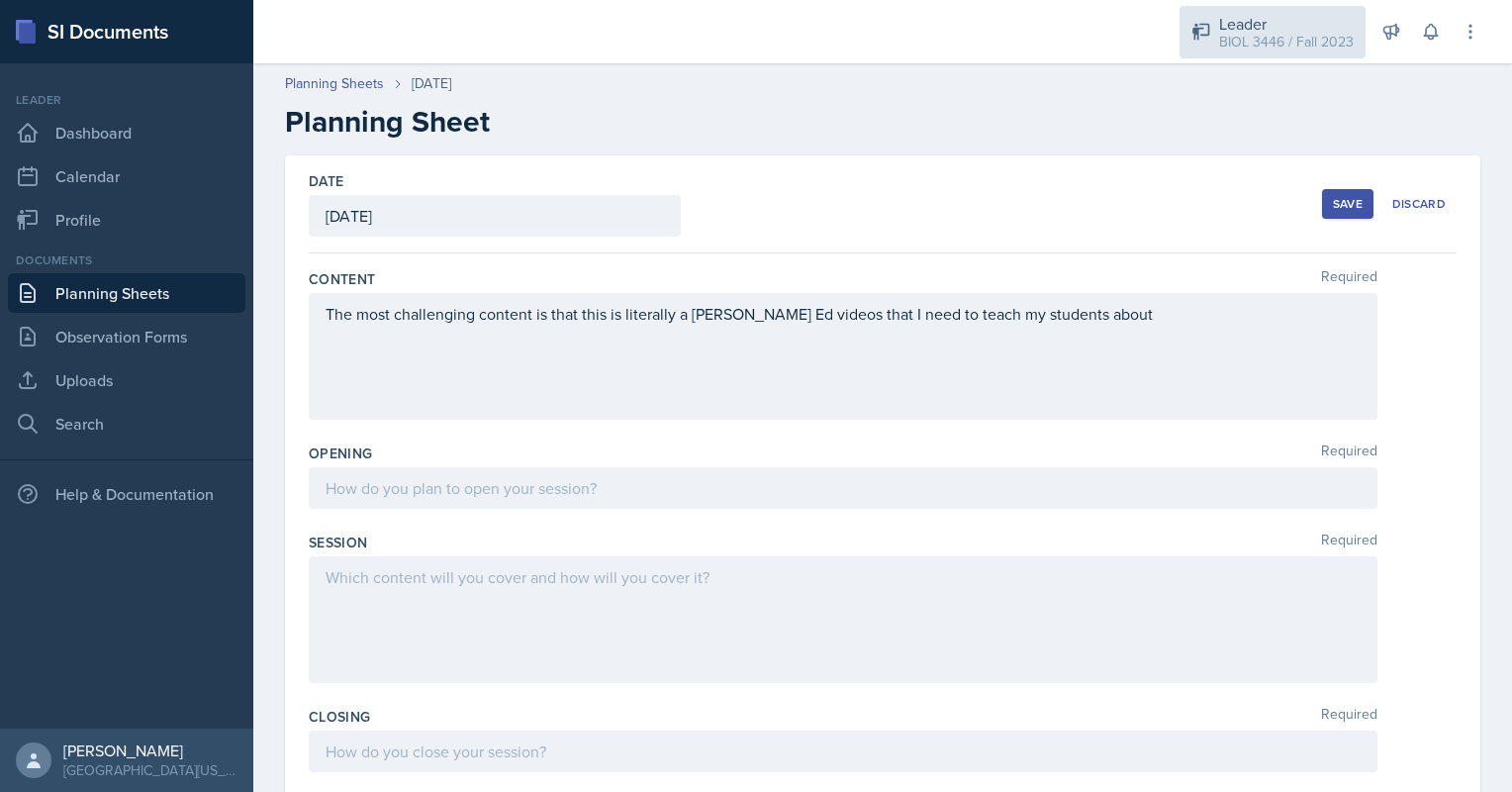click on "BIOL 3446 / Fall 2023" at bounding box center (1286, 42) 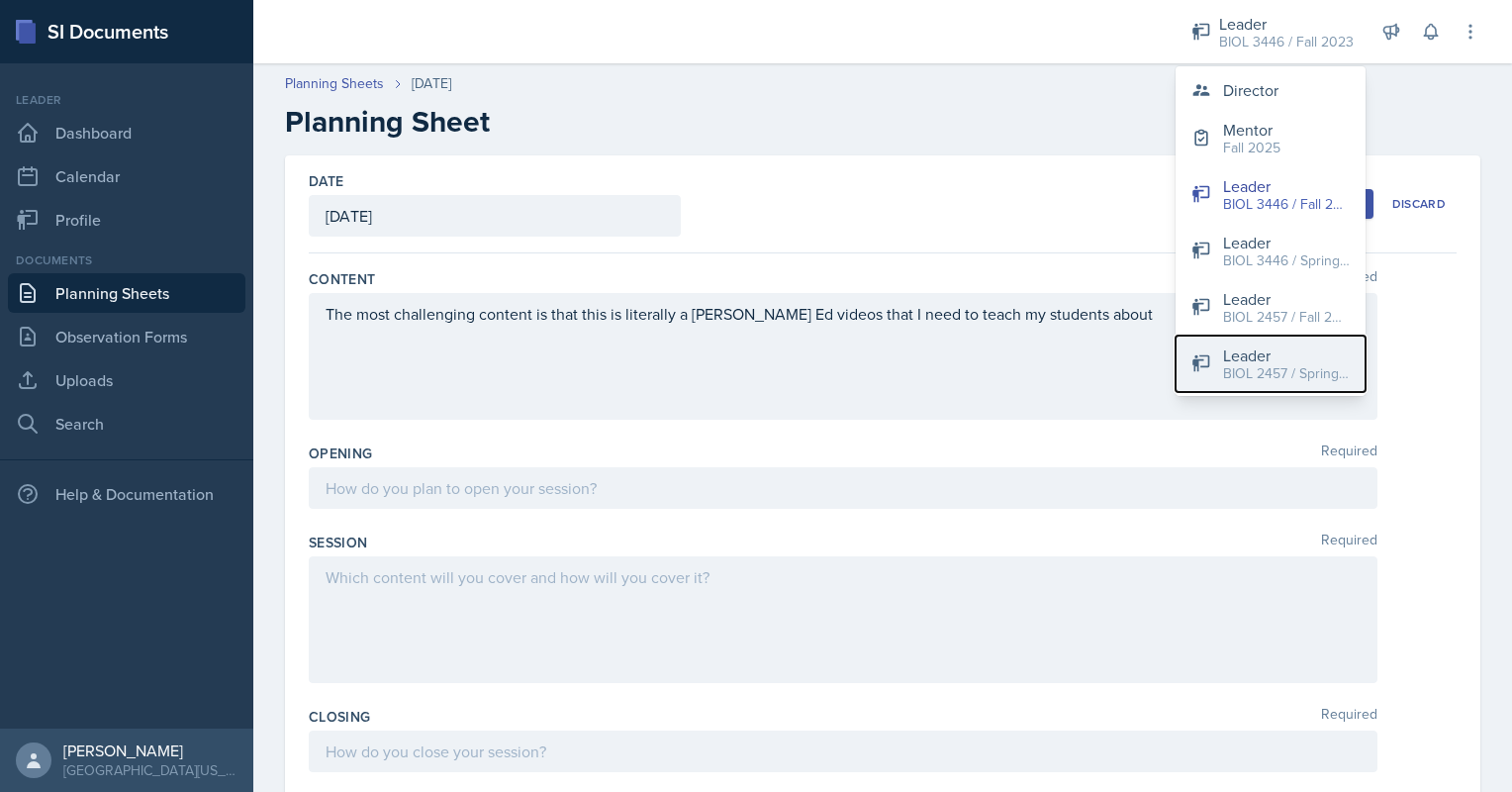 click on "Leader" at bounding box center (1286, 355) 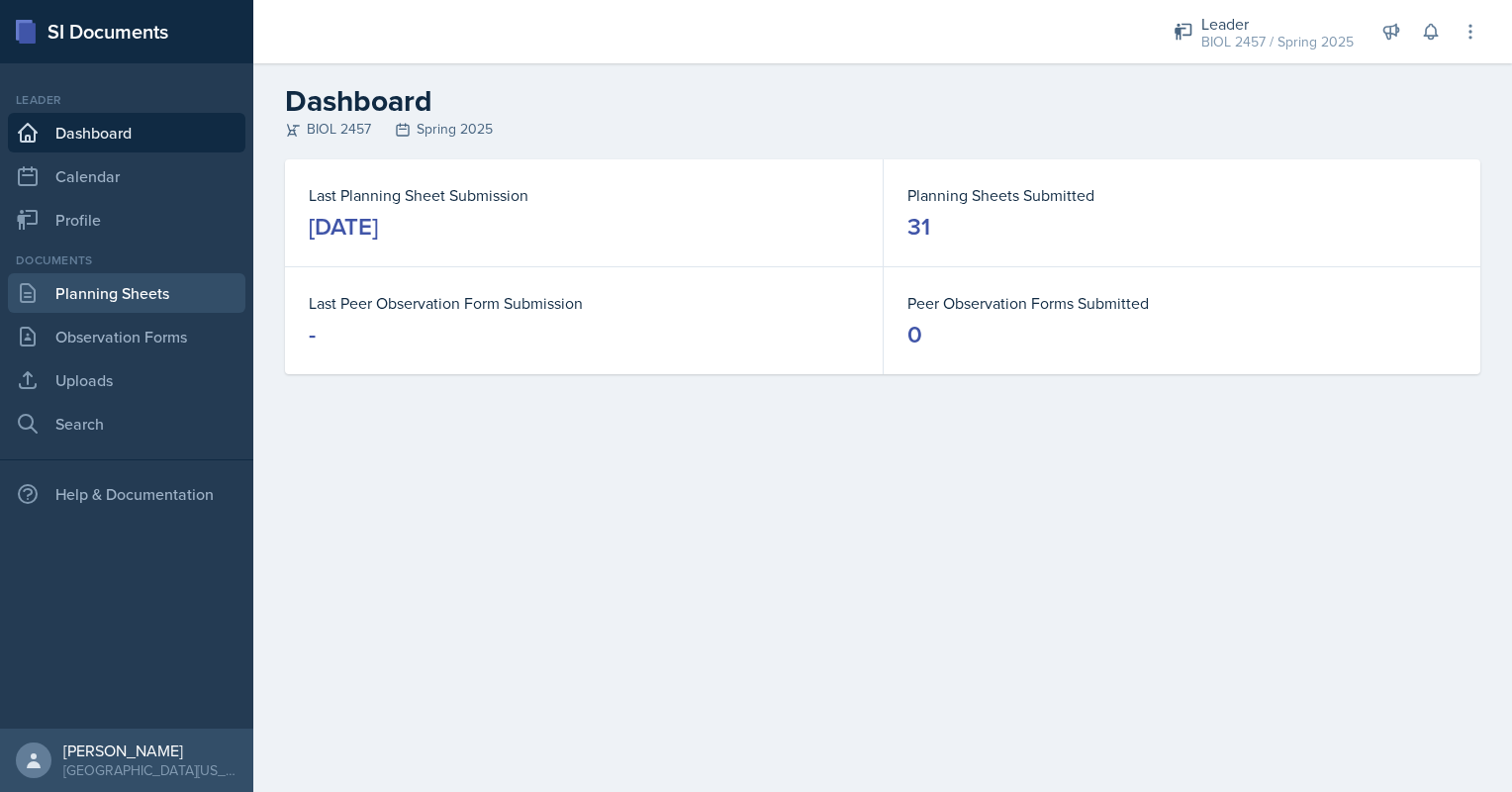 click on "Planning Sheets" at bounding box center [127, 293] 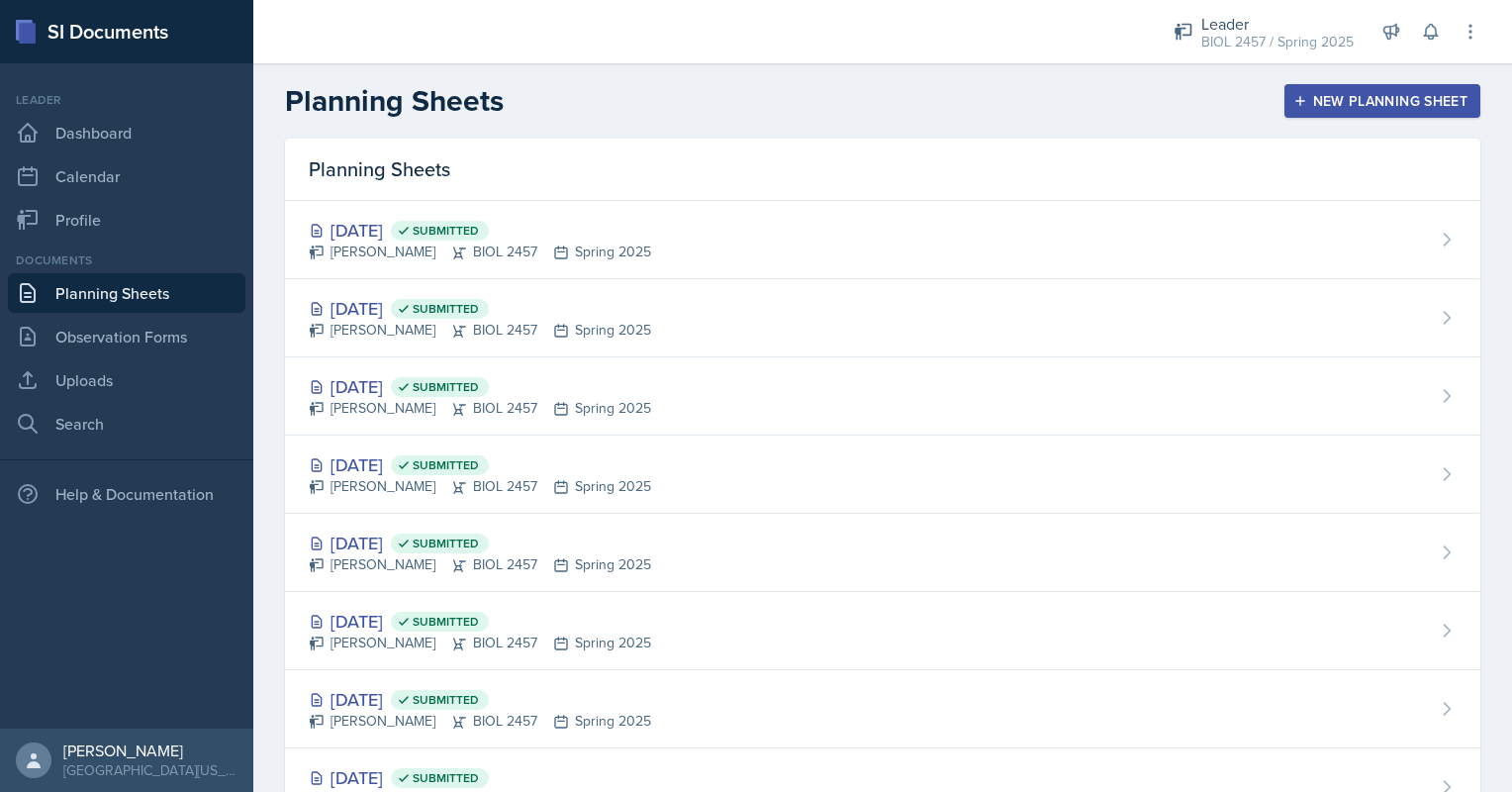 click on "New Planning Sheet" at bounding box center [1382, 101] 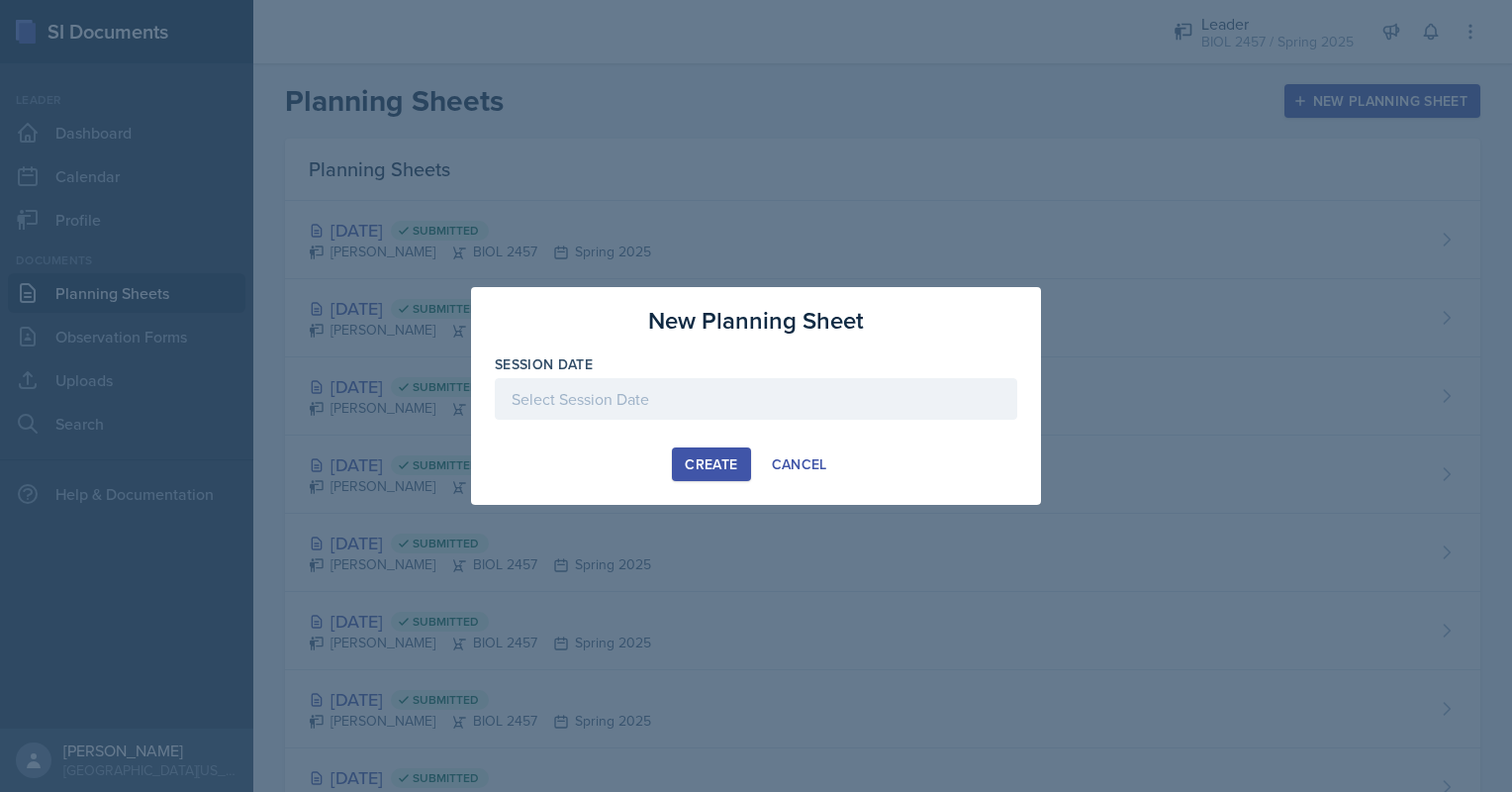 click at bounding box center (756, 399) 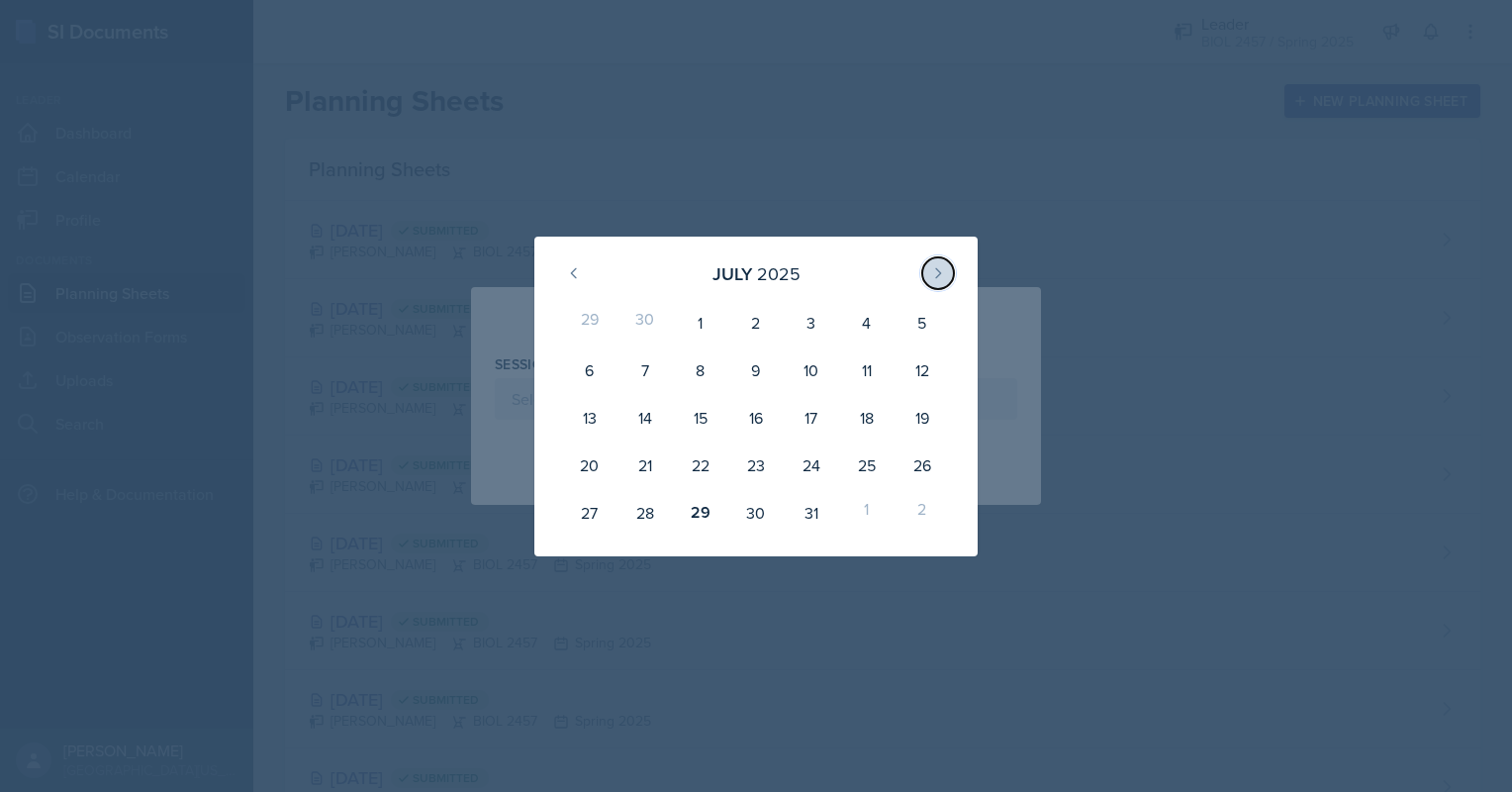 click 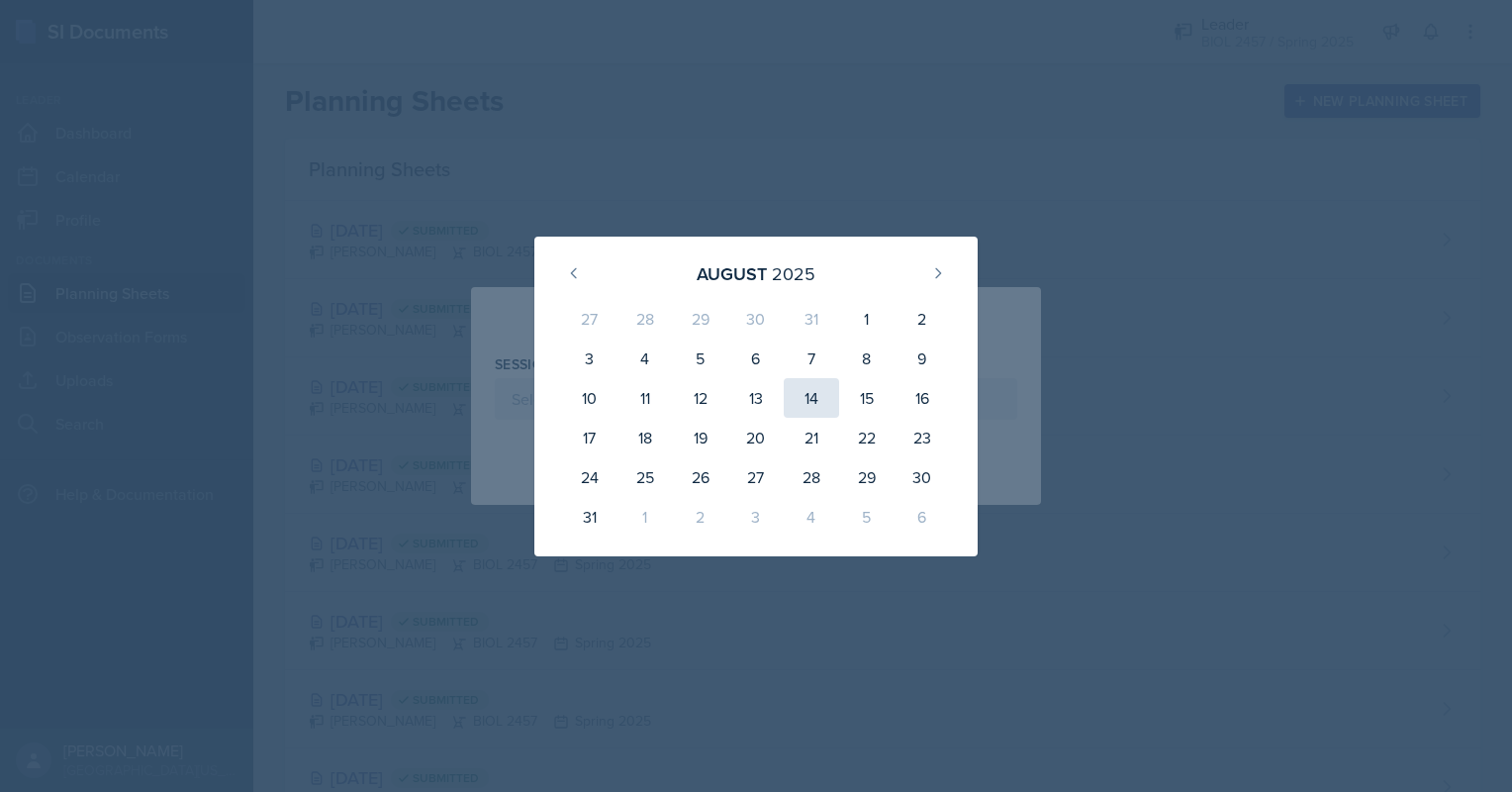 click on "14" at bounding box center (811, 398) 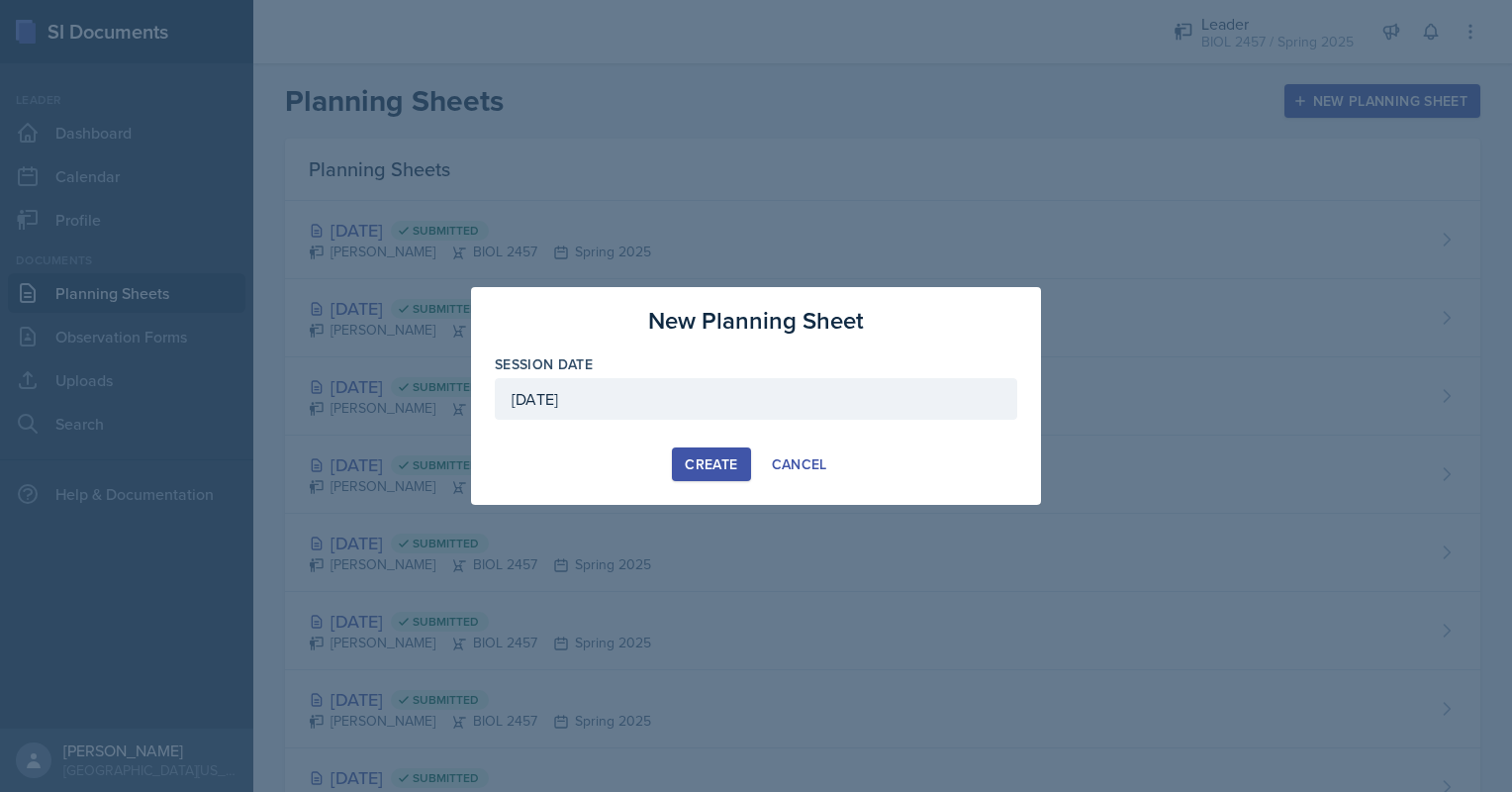 click on "Create" at bounding box center (710, 464) 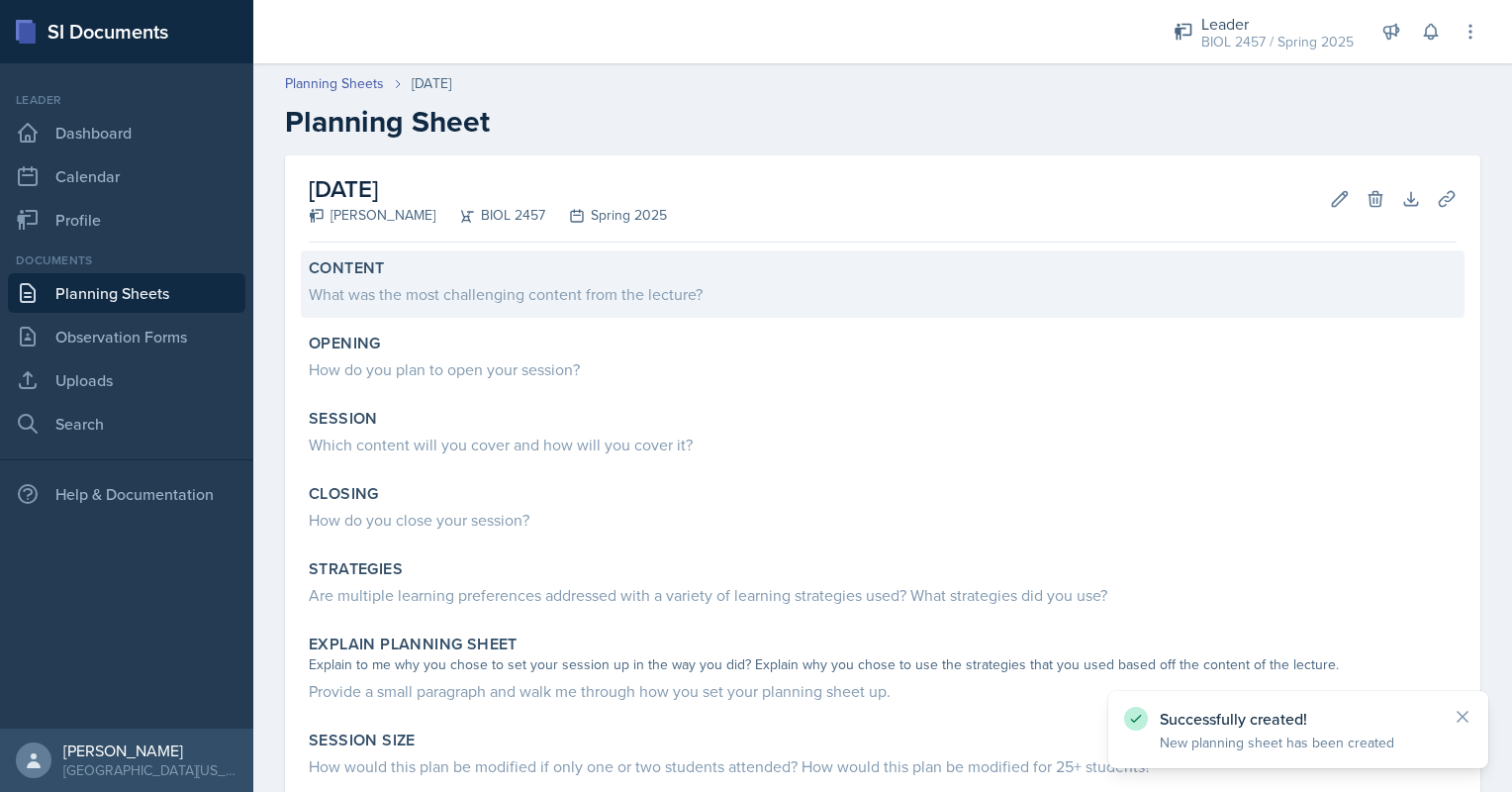 click on "What was the most challenging content from the lecture?" at bounding box center (883, 294) 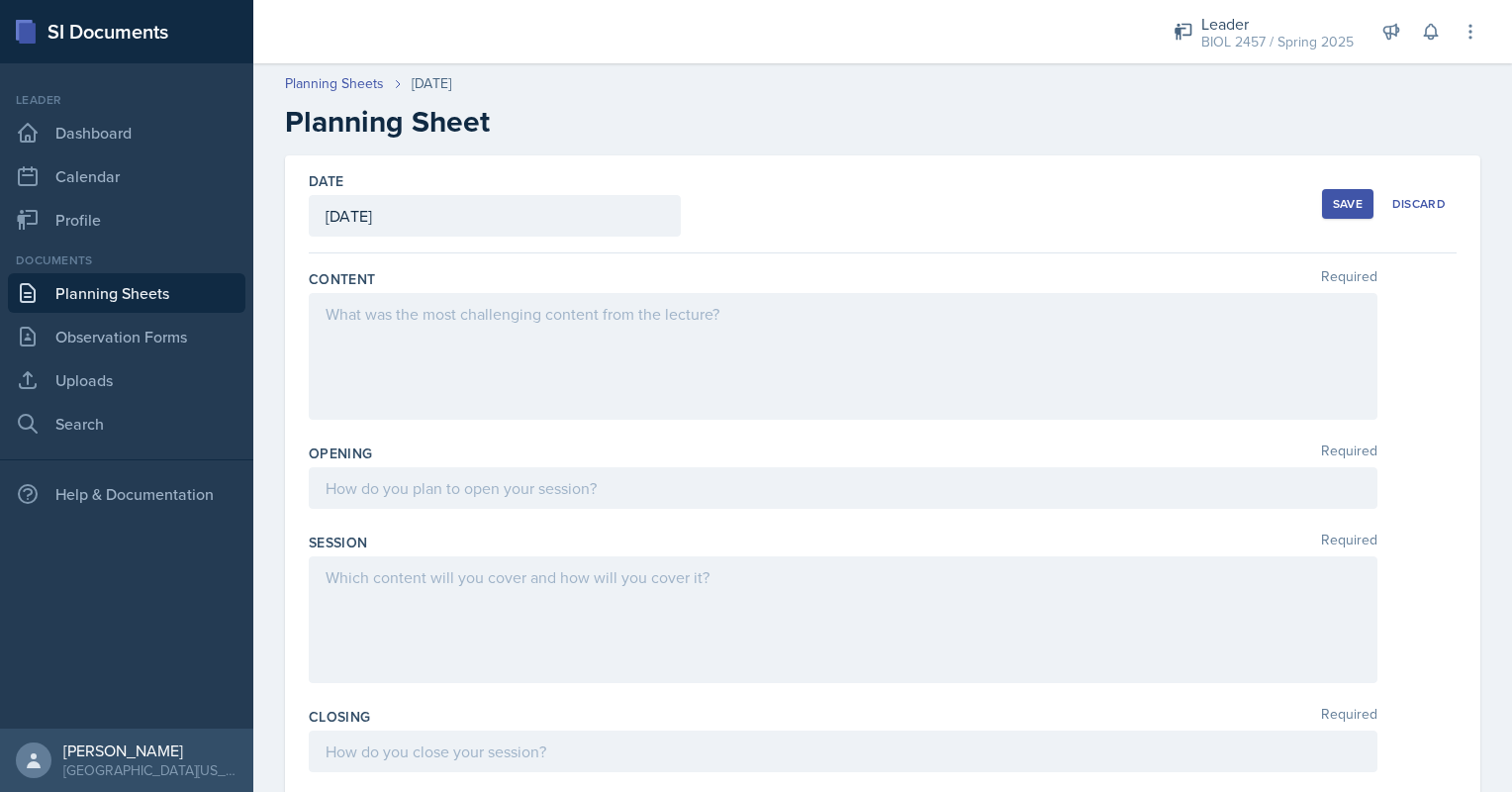 click at bounding box center (843, 356) 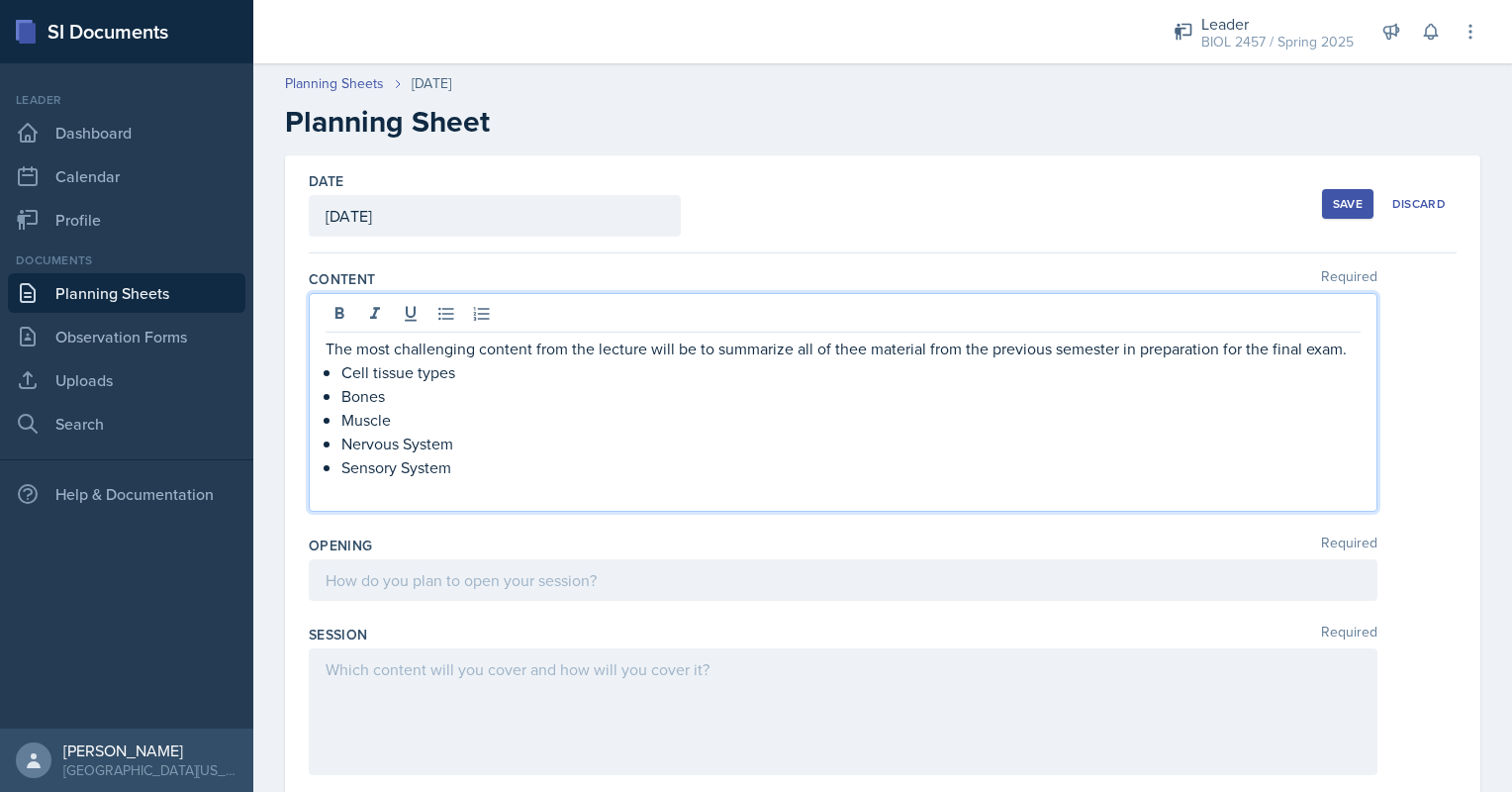 click on "The most challenging content from the lecture will be to summarize all of thee material from the previous semester in preparation for the final exam." at bounding box center (843, 348) 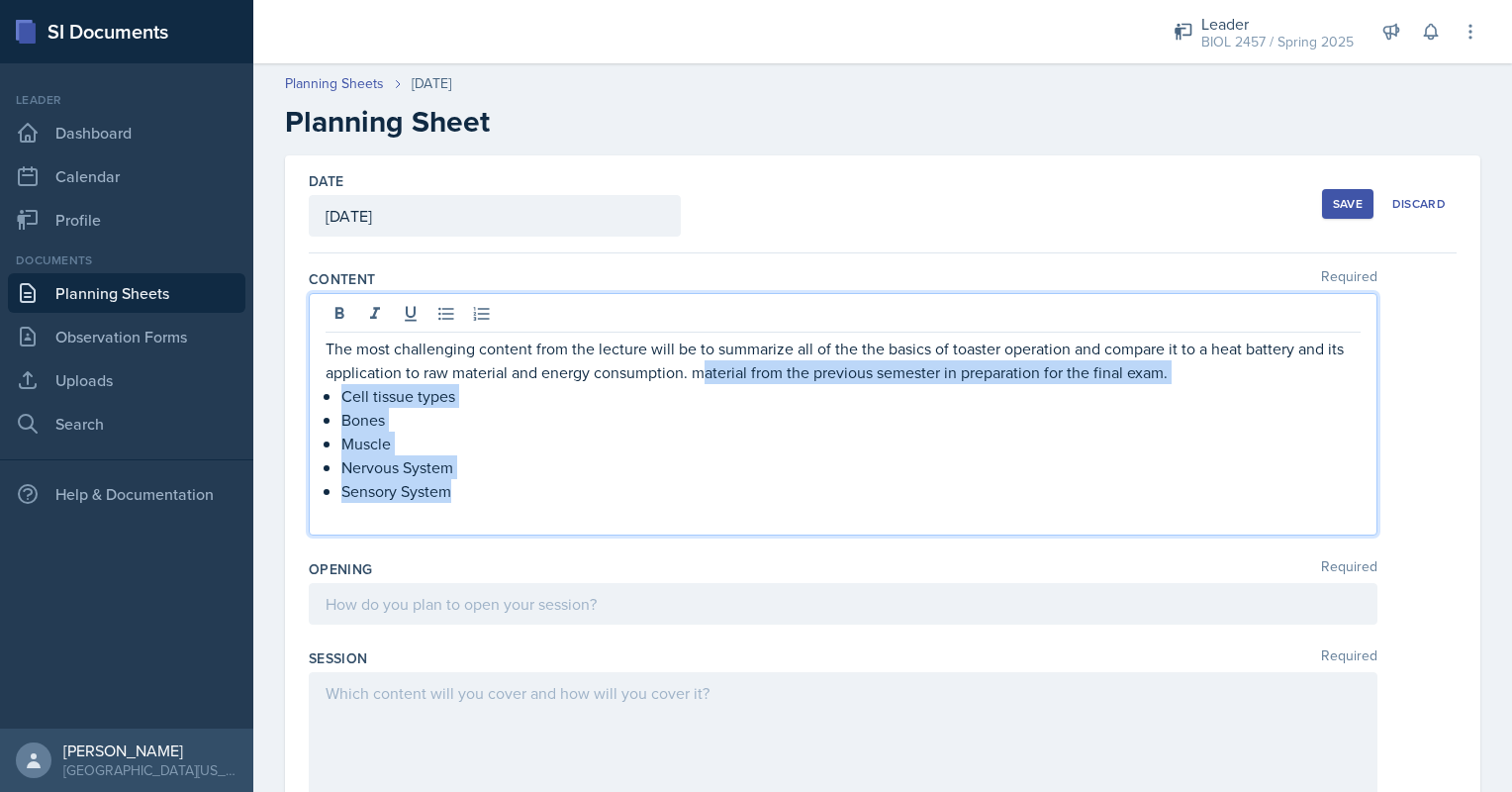 drag, startPoint x: 700, startPoint y: 372, endPoint x: 745, endPoint y: 483, distance: 119.77479 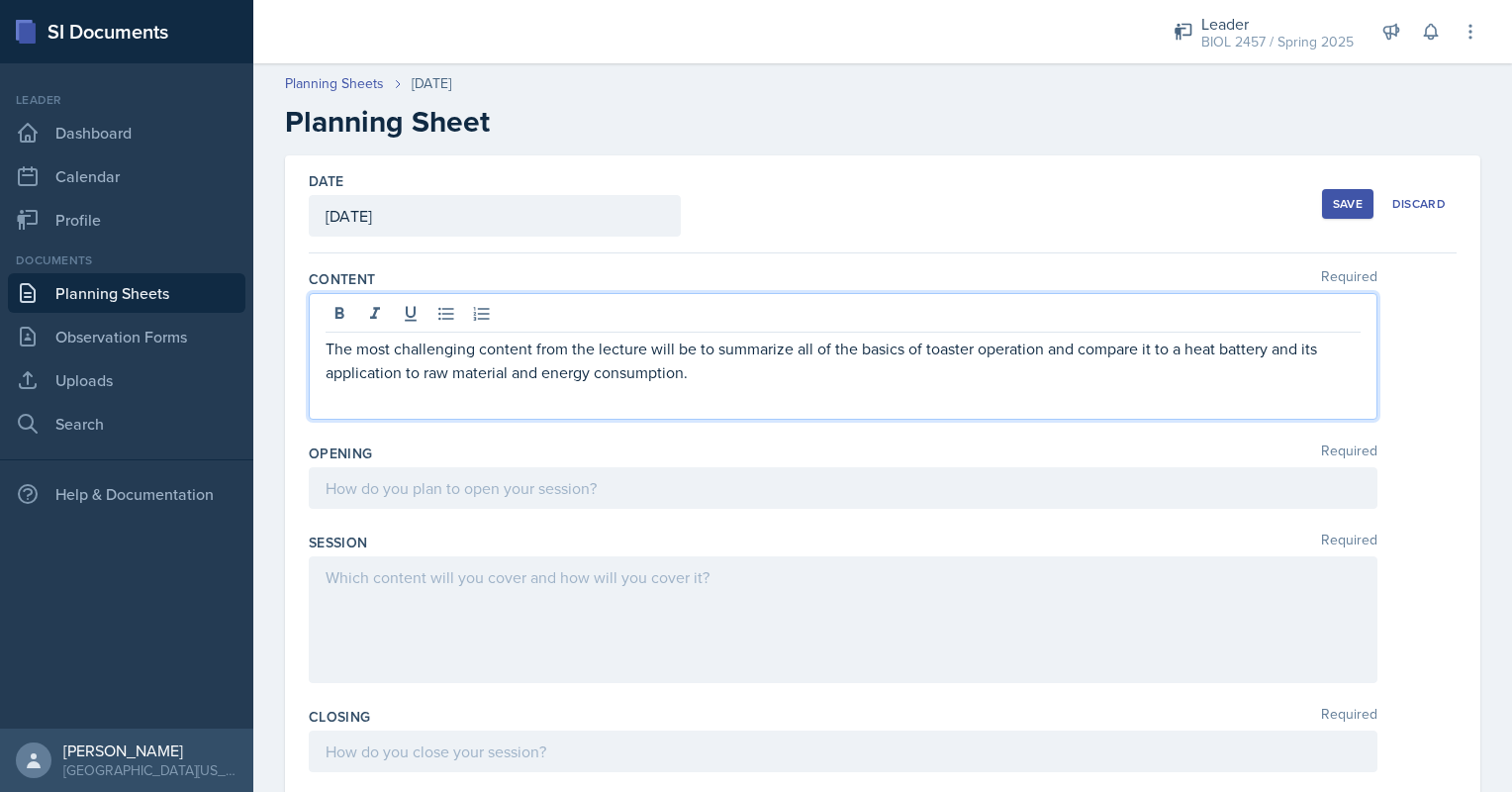 click on "The most challenging content from the lecture will be to summarize all of the basics of toaster operation and compare it to a heat battery and its application to raw material and energy consumption." at bounding box center (843, 360) 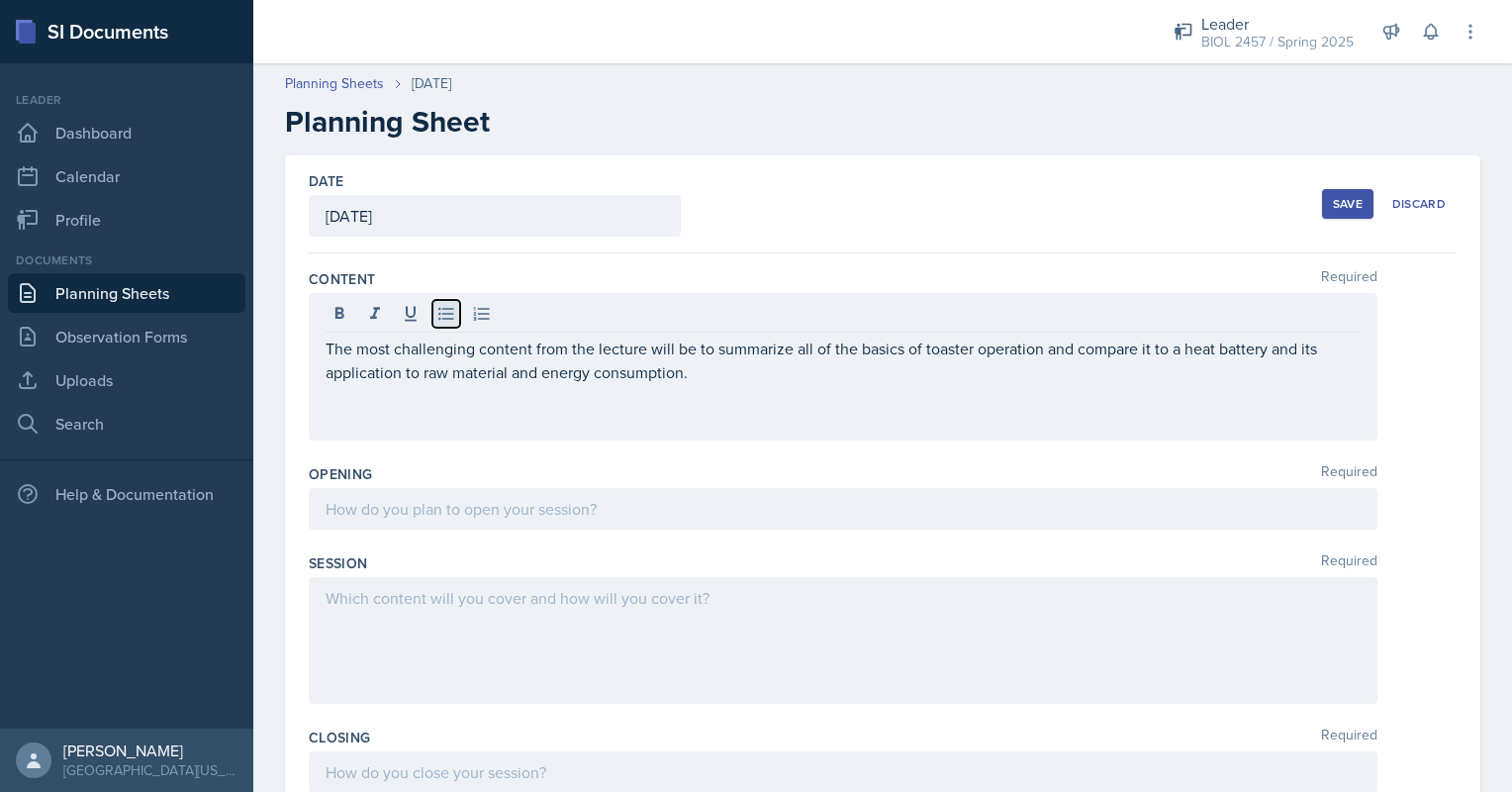 click 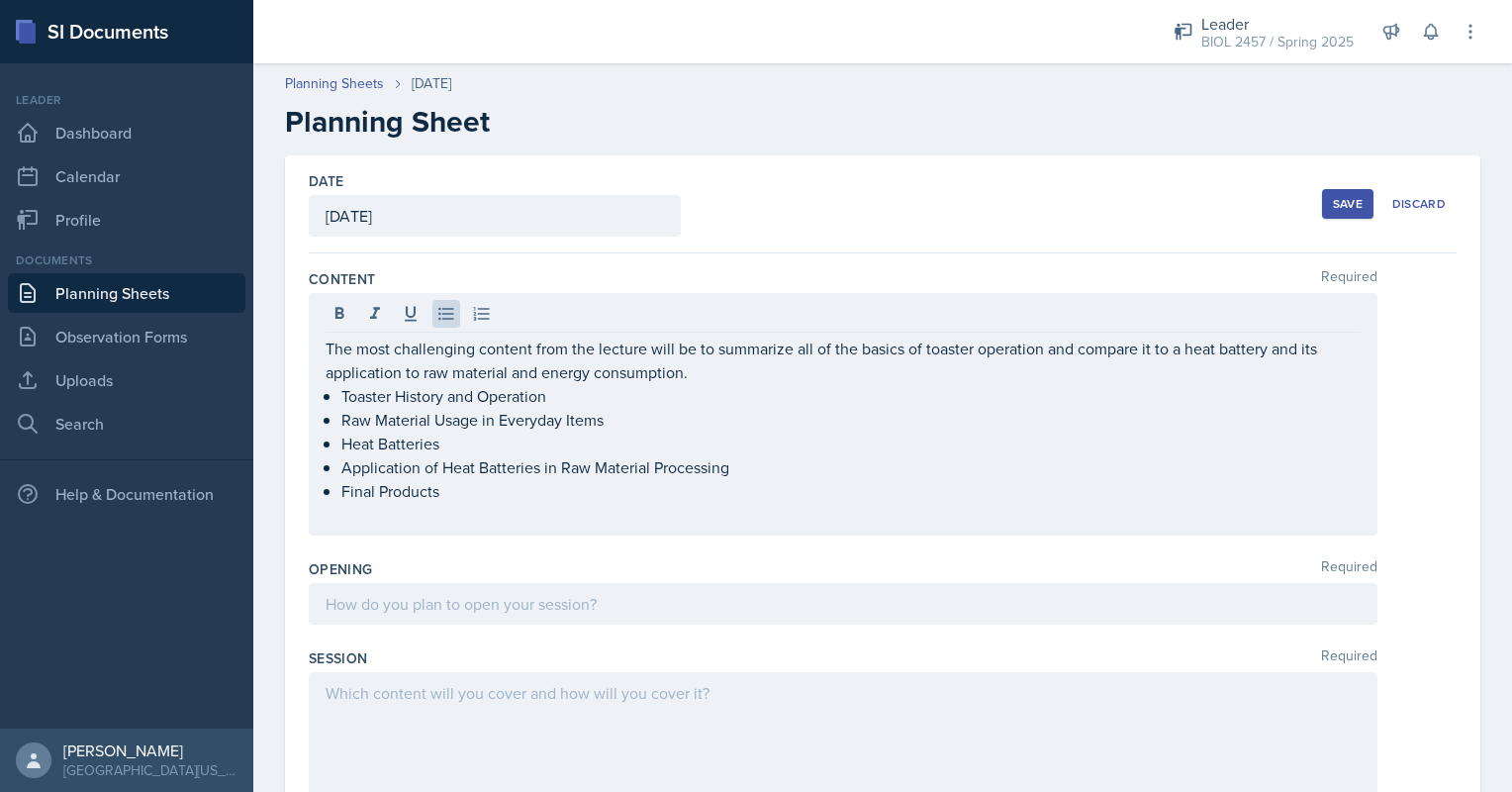 click at bounding box center (843, 604) 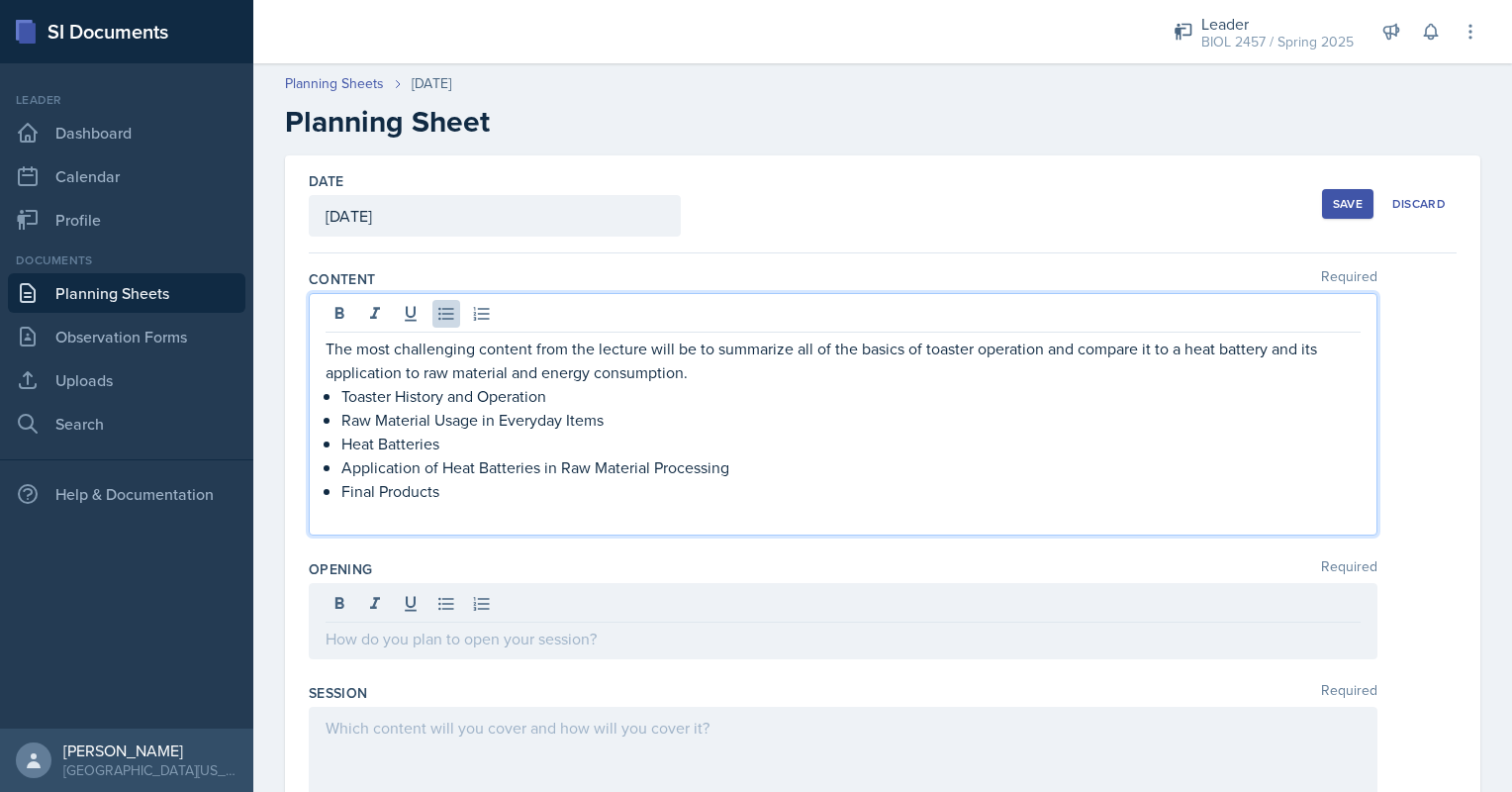 click on "The most challenging content from the lecture will be to summarize all of the basics of toaster operation and compare it to a heat battery and its application to raw material and energy consumption.  Toaster History and Operation Raw Material Usage in Everyday Items Heat Batteries Application of Heat Batteries in Raw Material Processing Final Products" at bounding box center (843, 432) 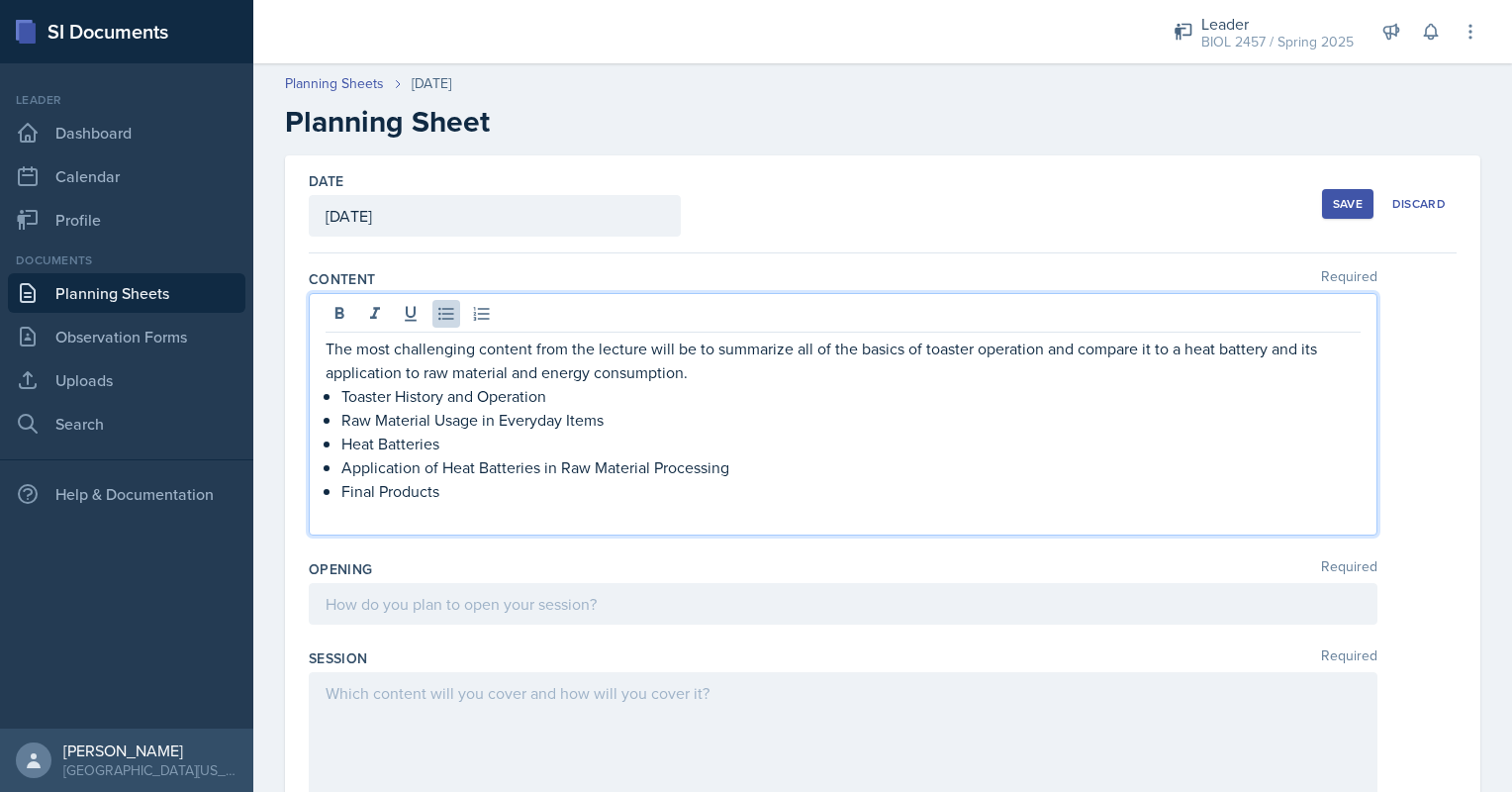 click on "Final Products" at bounding box center (851, 491) 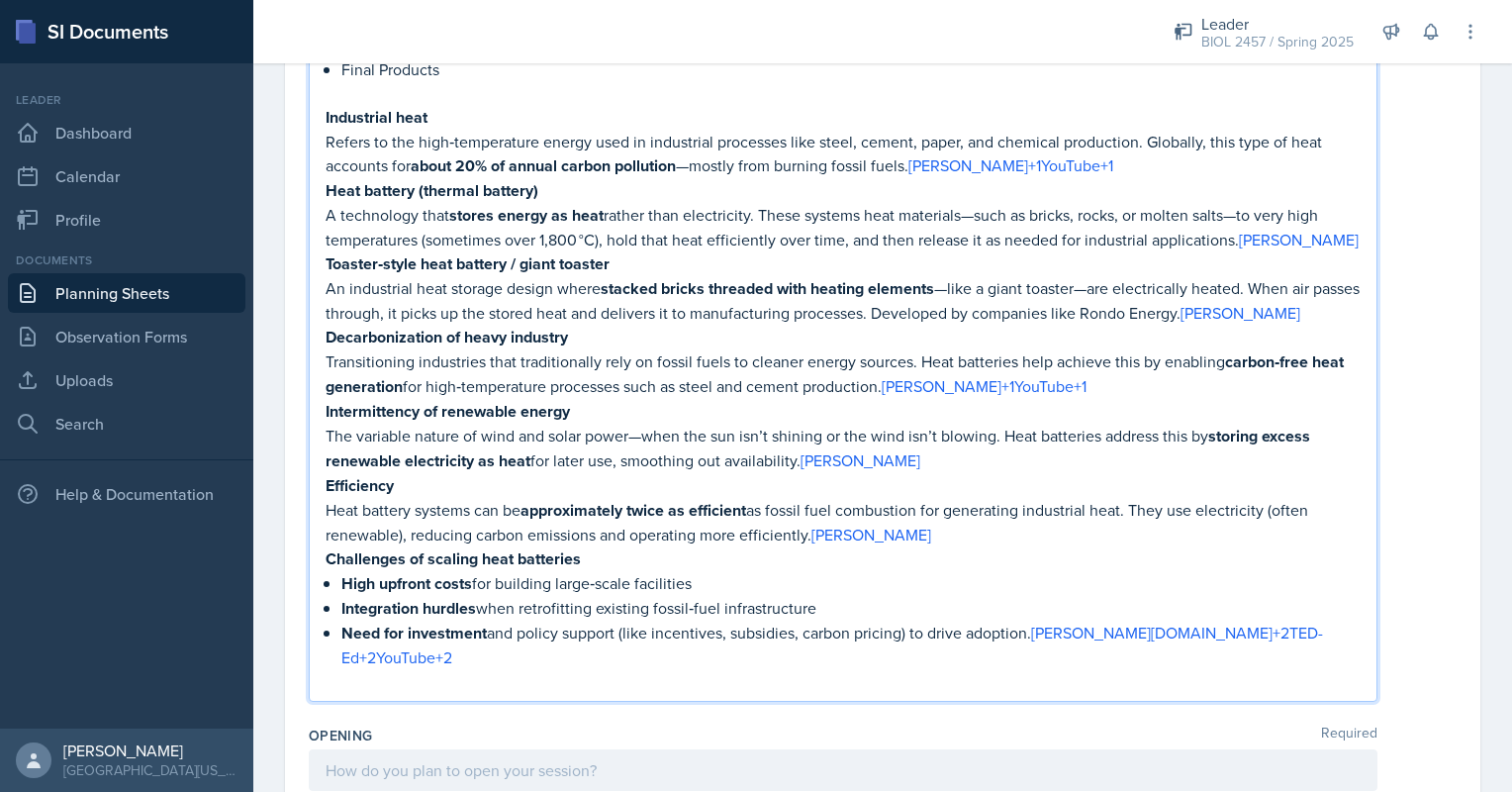 scroll, scrollTop: 423, scrollLeft: 0, axis: vertical 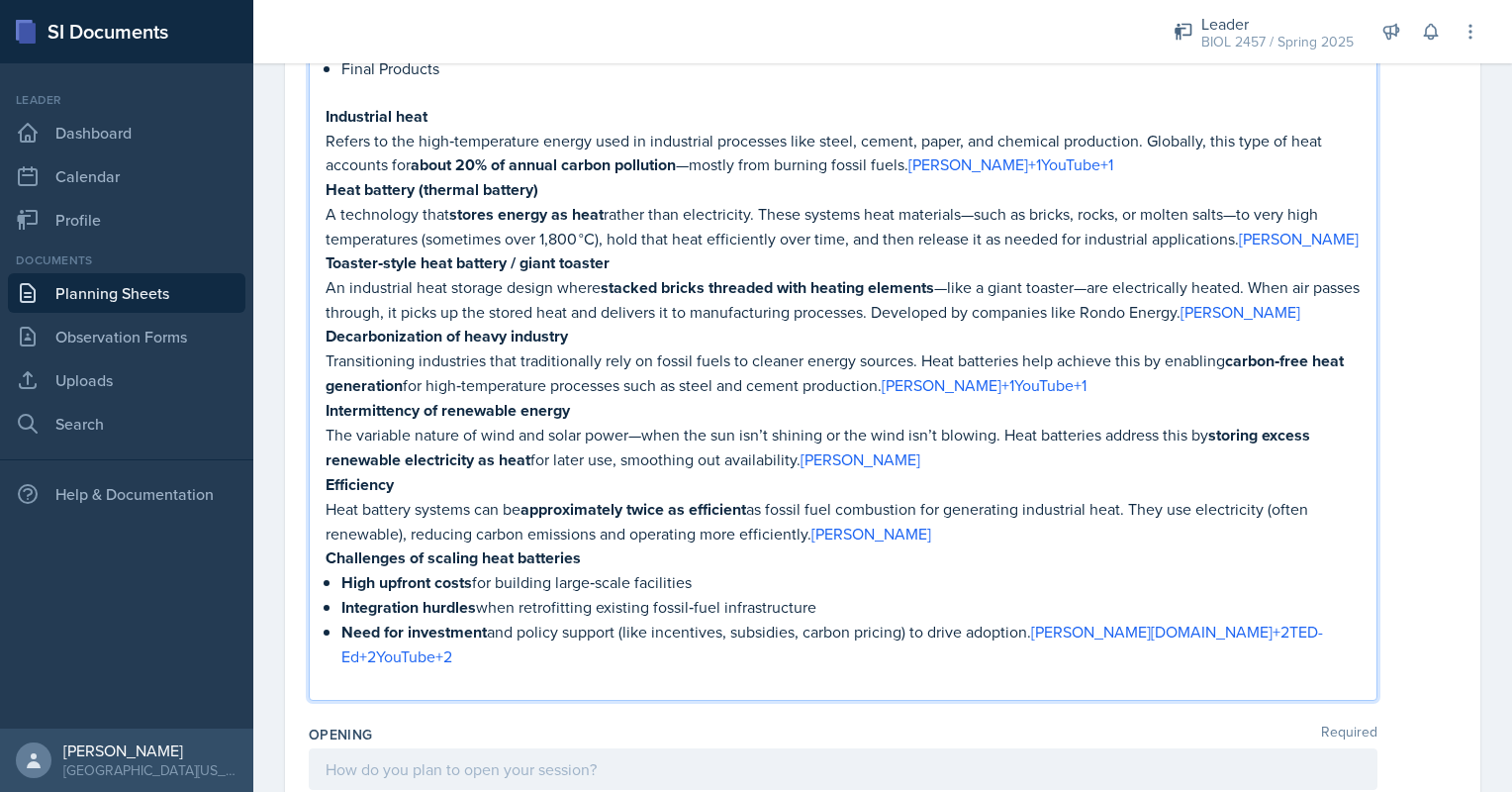 click on "Refers to the high‐temperature energy used in industrial processes like steel, cement, paper, and chemical production. Globally, this type of heat accounts for  about 20% of annual carbon pollution —mostly from burning fossil fuels. TED-Ed+1YouTube+1" at bounding box center [843, 152] 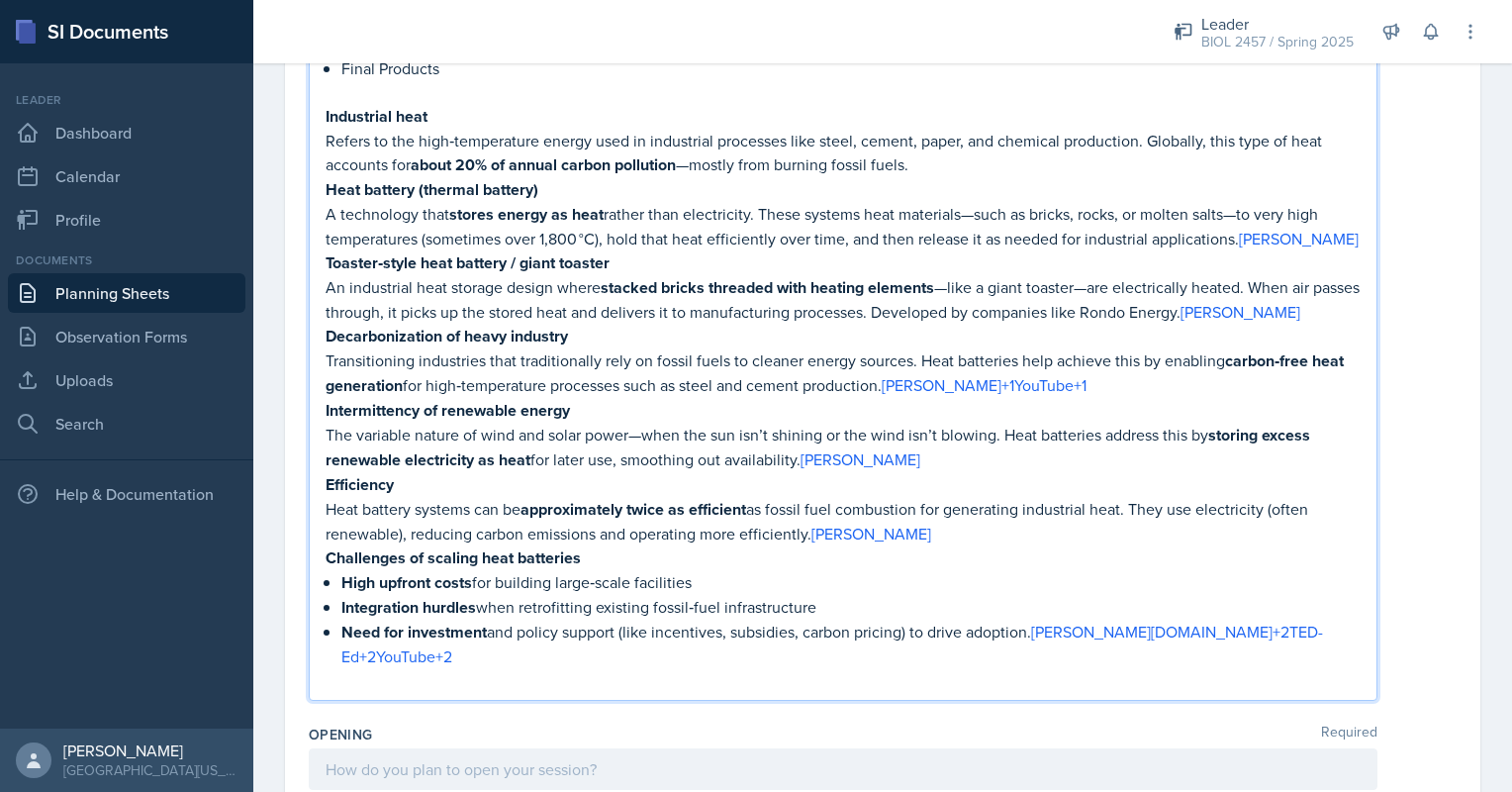 click on "A technology that  stores energy as heat  rather than electricity. These systems heat materials—such as bricks, rocks, or molten salts—to very high temperatures (sometimes over 1,800 °C), hold that heat efficiently over time, and then release it as needed for industrial applications. TED-Ed" at bounding box center (843, 226) 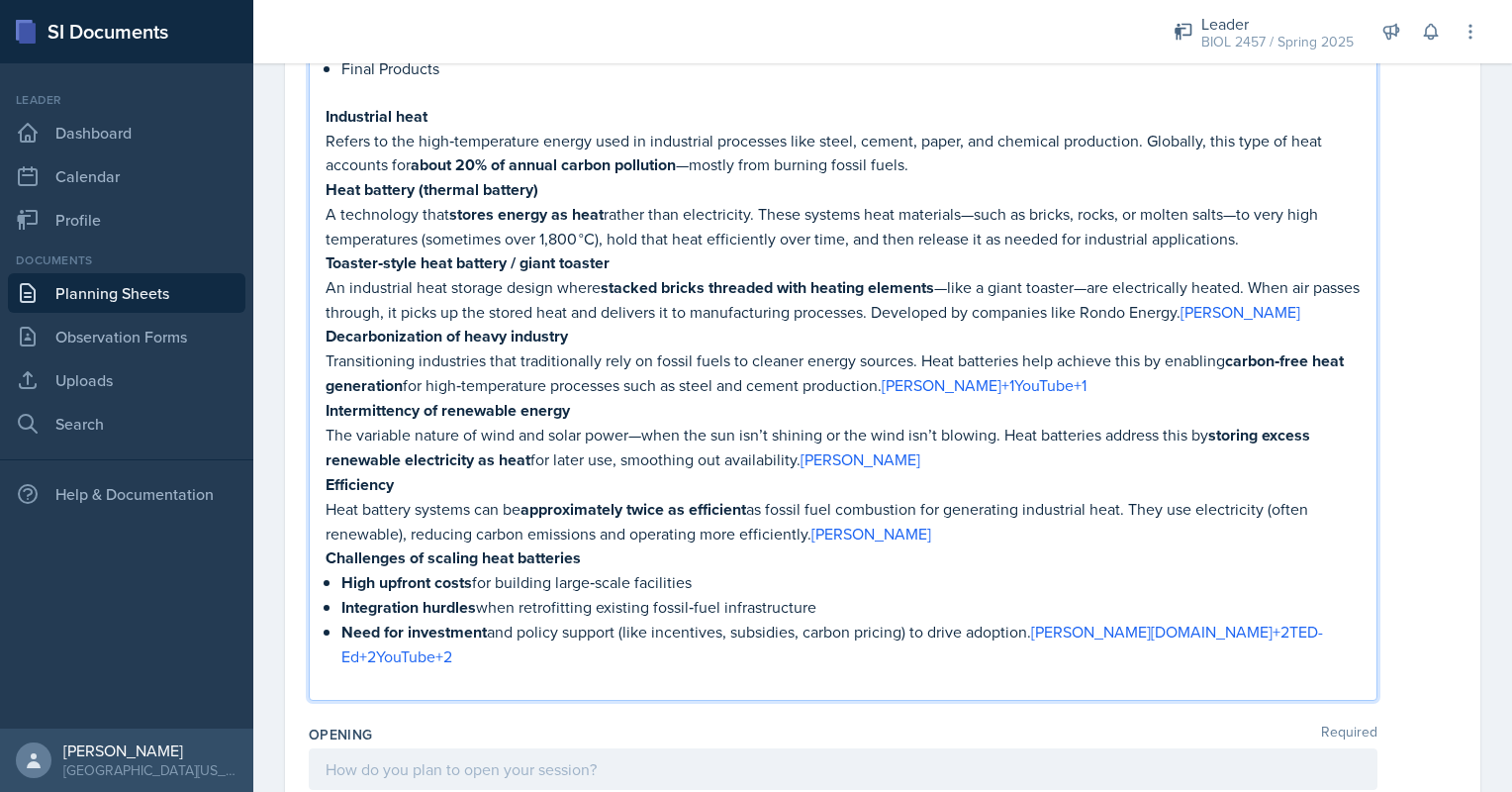 click on "An industrial heat storage design where  stacked bricks threaded with heating elements —like a giant toaster—are electrically heated. When air passes through, it picks up the stored heat and delivers it to manufacturing processes. Developed by companies like Rondo Energy. TED-Ed" at bounding box center [843, 299] 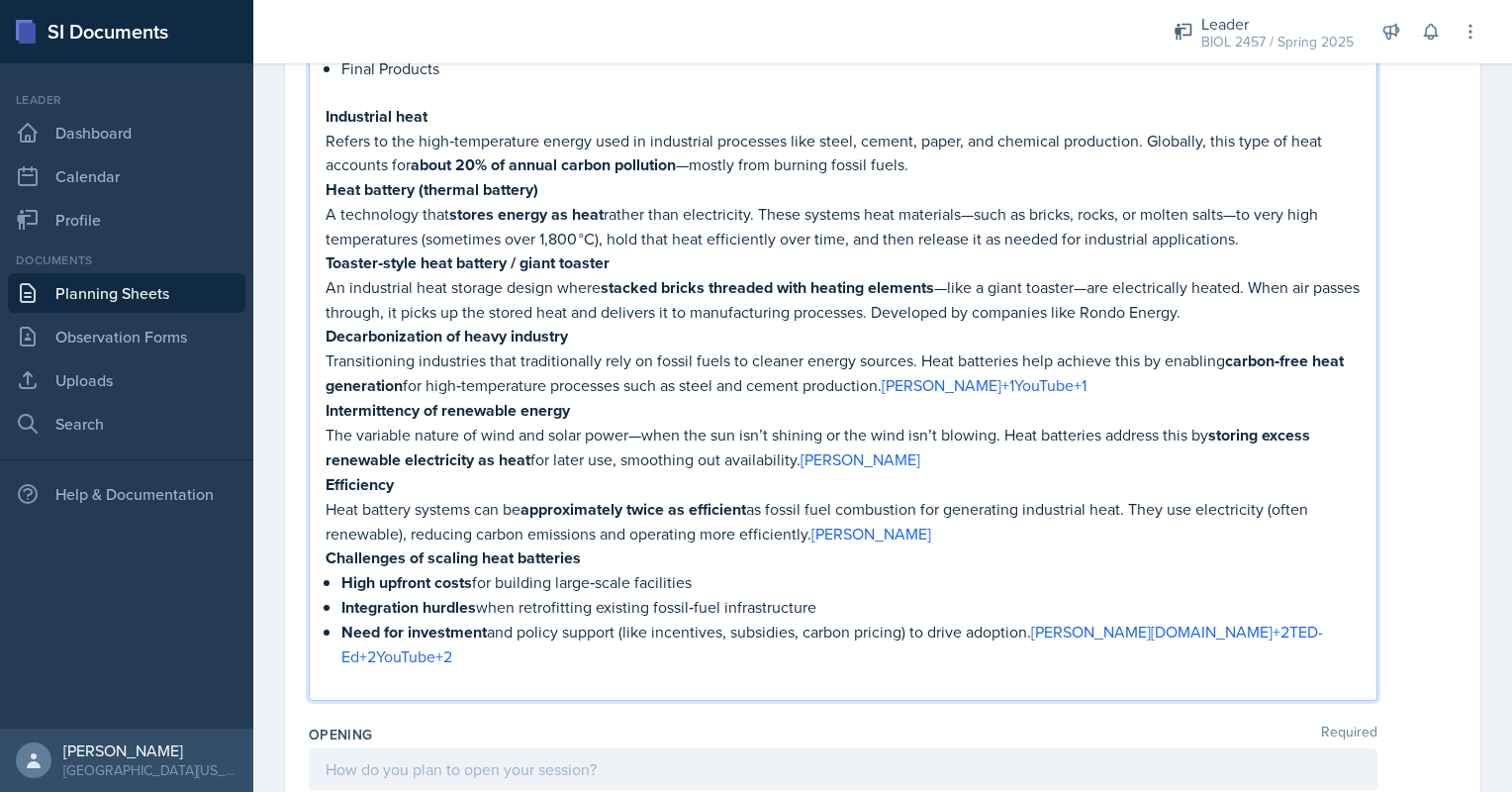 click on "Transitioning industries that traditionally rely on fossil fuels to cleaner energy sources. Heat batteries help achieve this by enabling  carbon‑free heat generation  for high‑temperature processes such as steel and cement production. TED-Ed+1YouTube+1" at bounding box center [843, 373] 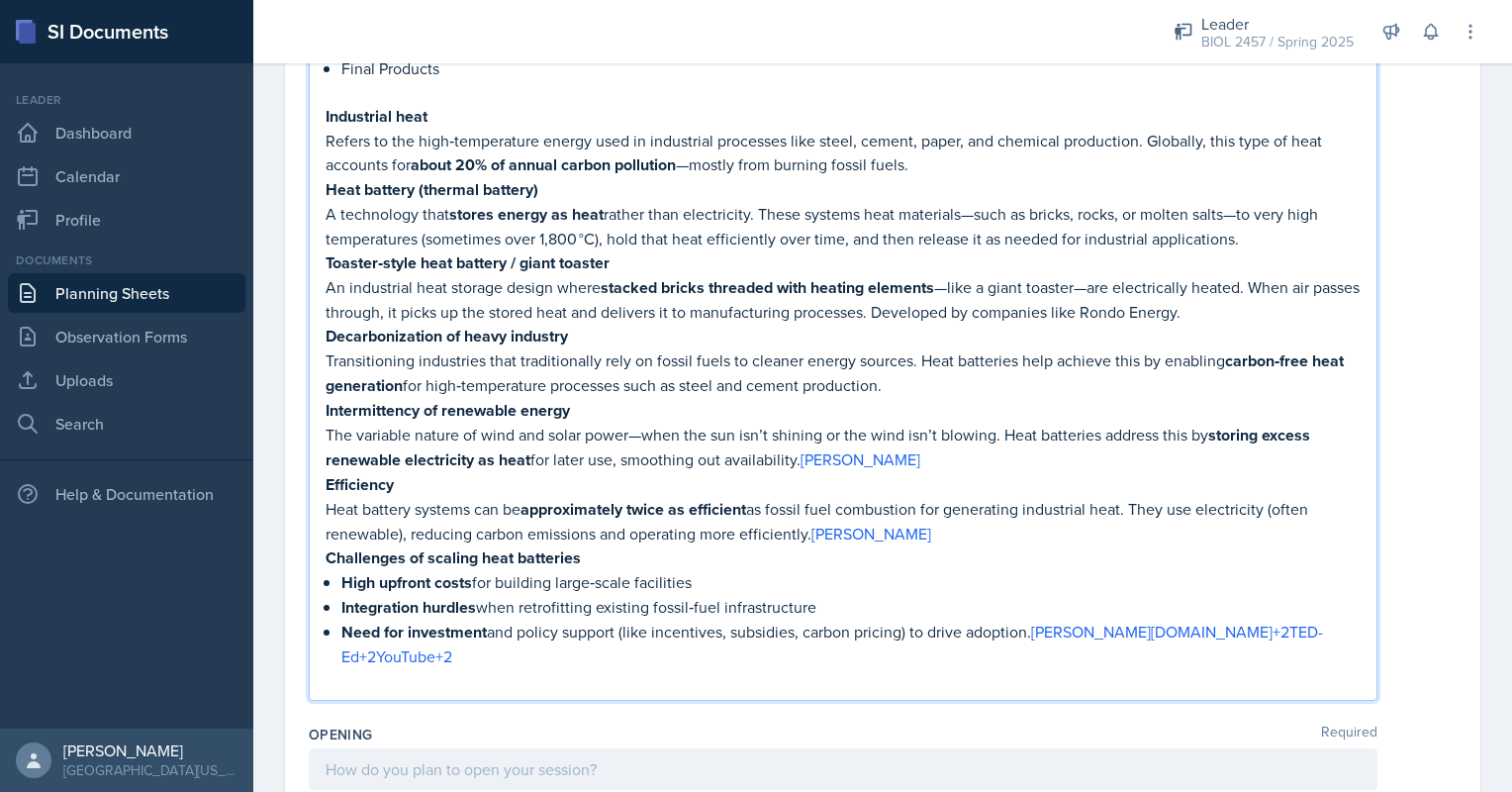 click on "The variable nature of wind and solar power—when the sun isn’t shining or the wind isn’t blowing. Heat batteries address this by  storing excess renewable electricity as heat  for later use, smoothing out availability. TED-Ed" at bounding box center (843, 447) 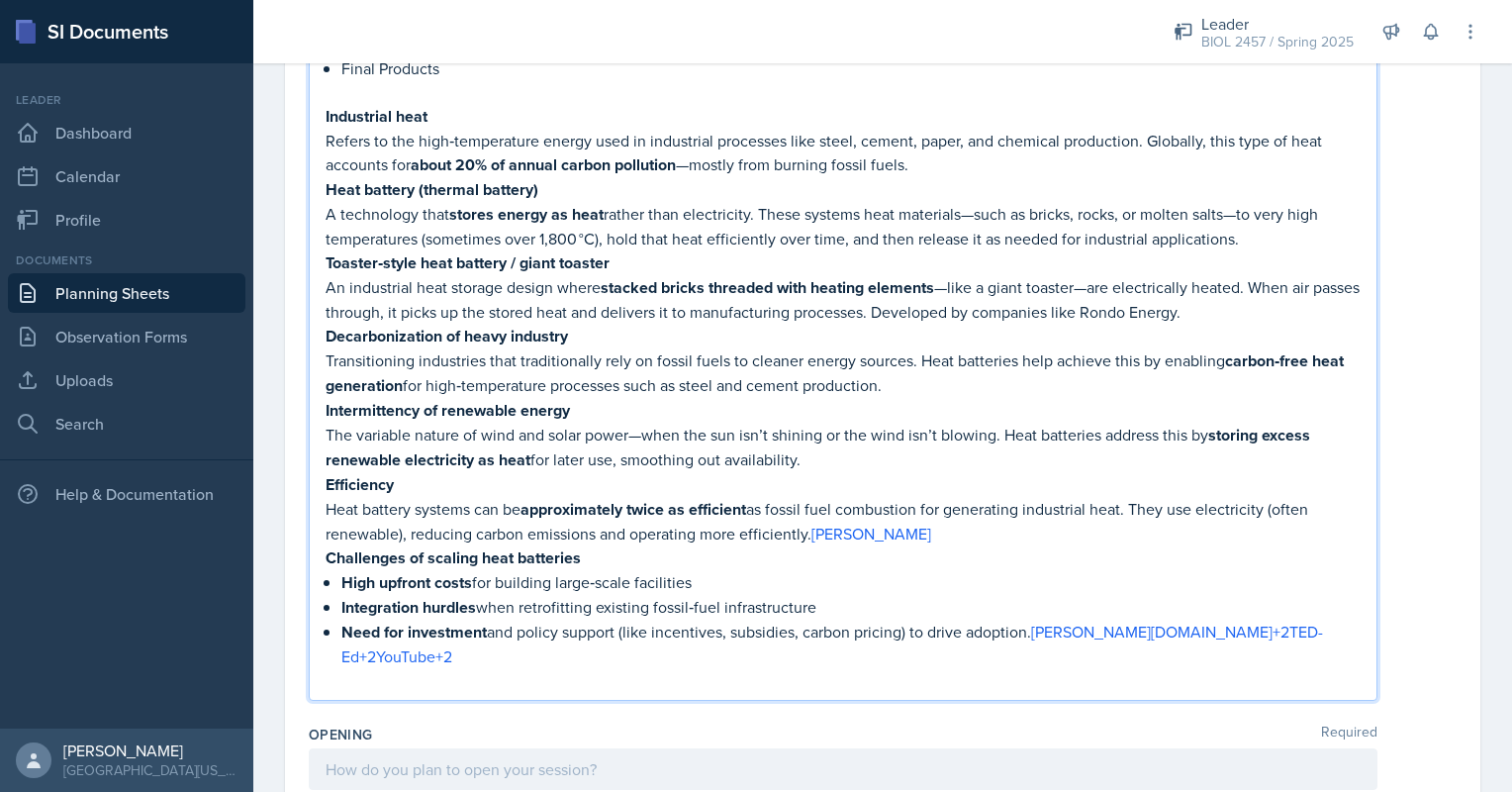 click on "Heat battery systems can be  approximately twice as efficient  as fossil fuel combustion for generating industrial heat. They use electricity (often renewable), reducing carbon emissions and operating more efficiently. TED-Ed" at bounding box center (843, 521) 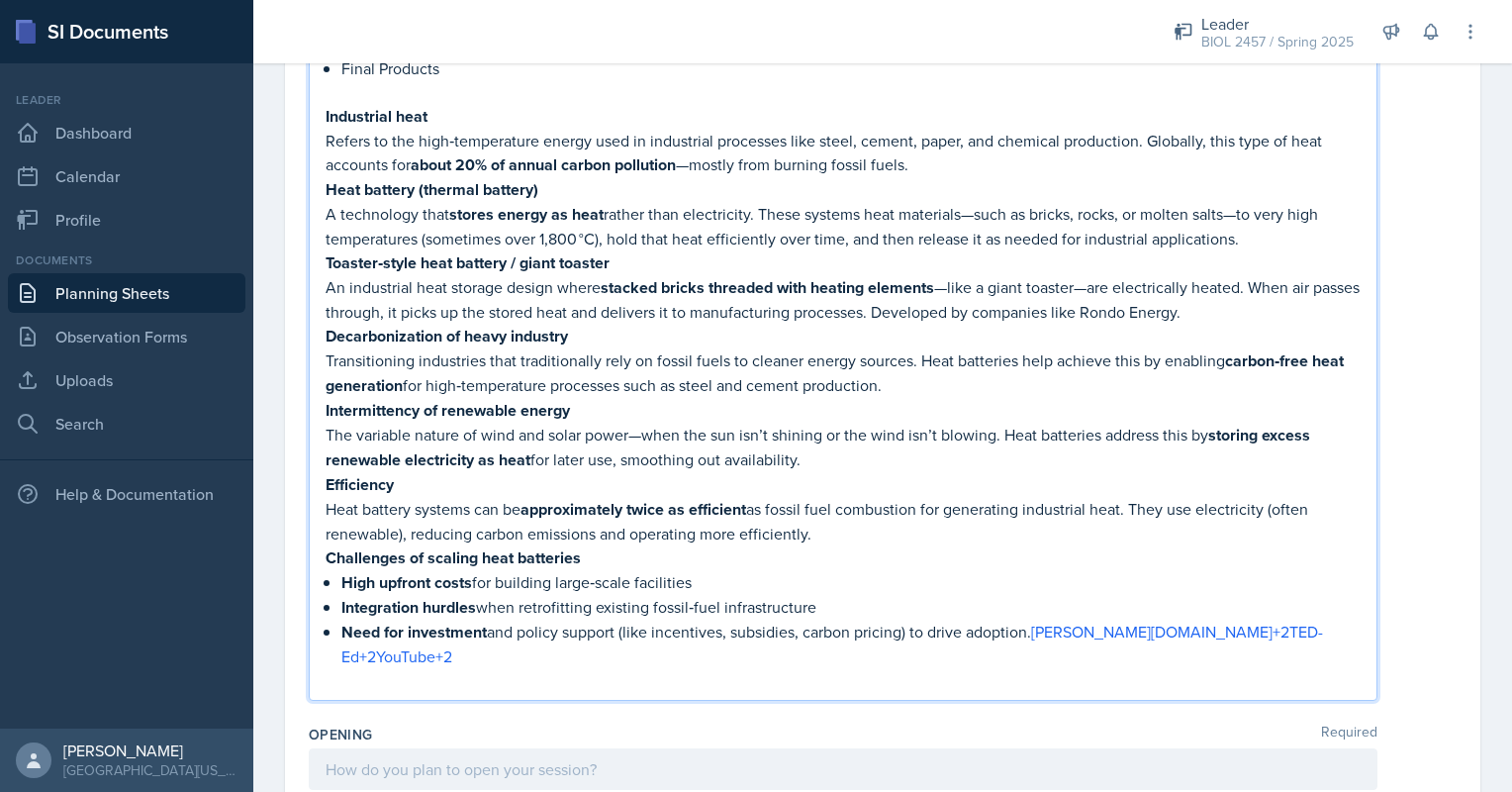 click on "Need for investment  and policy support (like incentives, subsidies, carbon pricing) to drive adoption. ted.com+2TED-Ed+2YouTube+2" at bounding box center (851, 644) 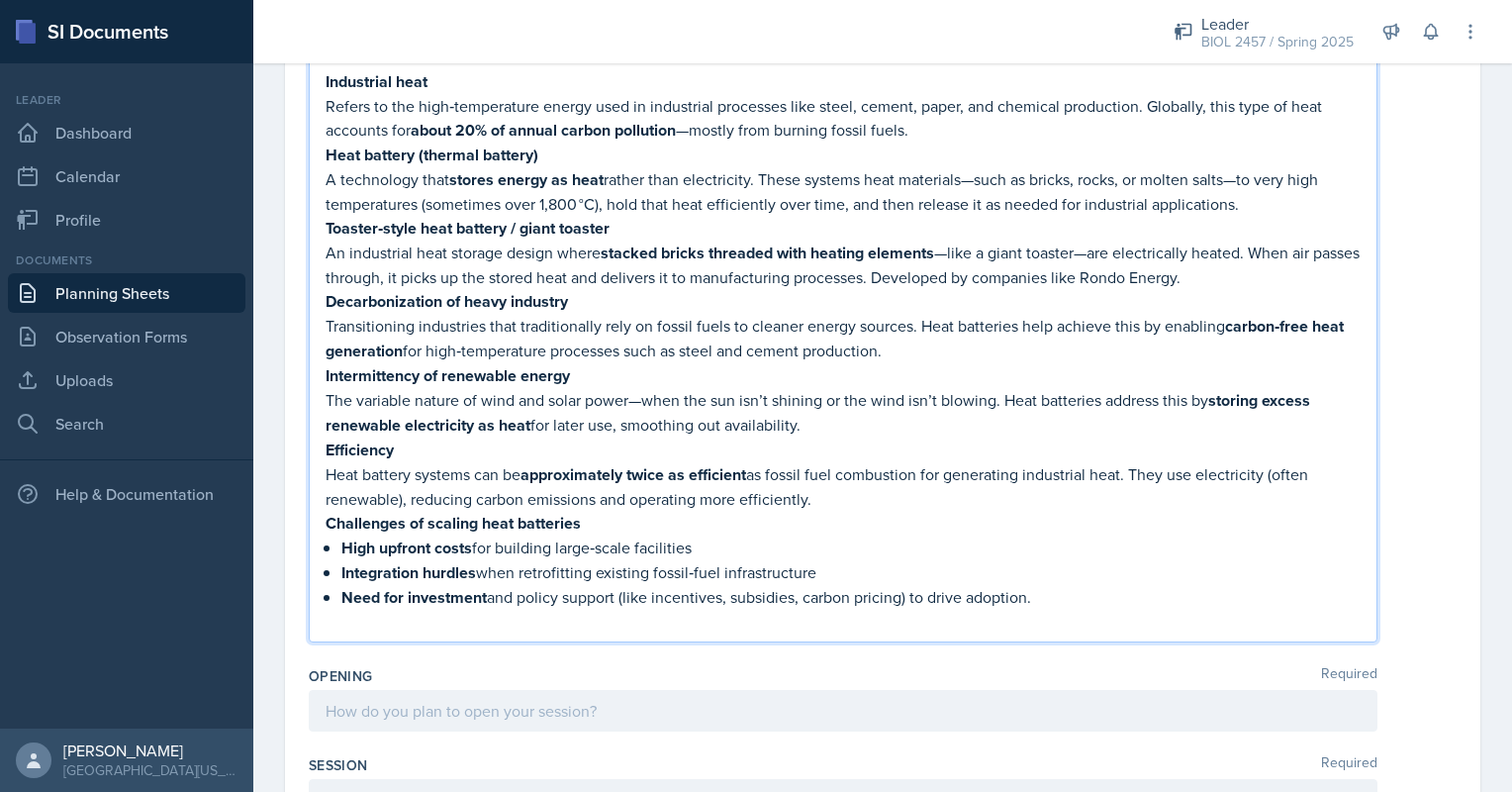 scroll, scrollTop: 458, scrollLeft: 0, axis: vertical 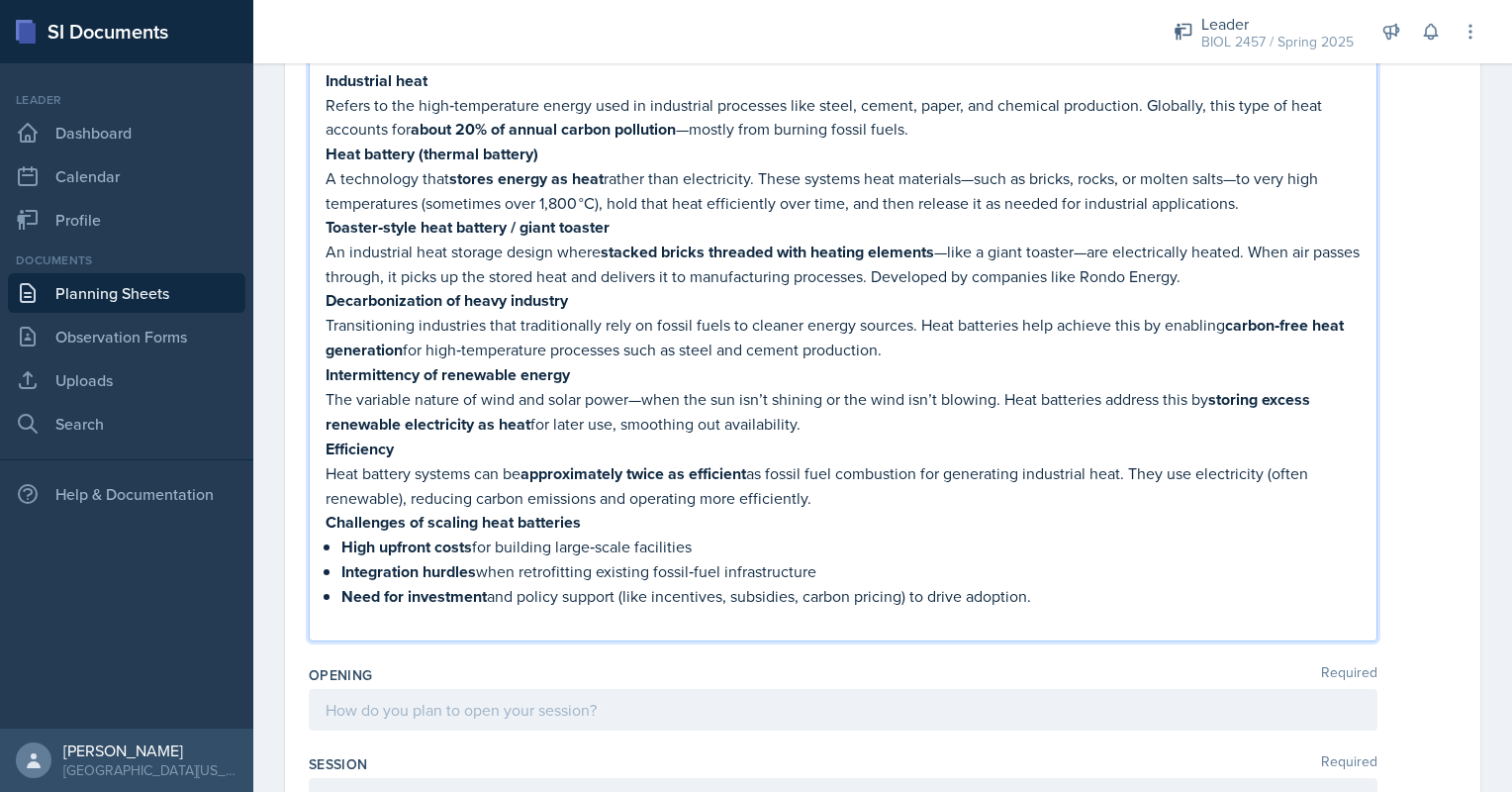 click on "The most challenging content from the lecture will be to summarize all of the basics of toaster operation and compare it to a heat battery and its application to raw material and energy consumption.  Toaster History and Operation Raw Material Usage in Everyday Items Heat Batteries Application of Heat Batteries in Raw Material Processing Final Products Industrial heat Refers to the high‐temperature energy used in industrial processes like steel, cement, paper, and chemical production. Globally, this type of heat accounts for  about 20% of annual carbon pollution —mostly from burning fossil fuels. Heat battery (thermal battery) A technology that  stores energy as heat  rather than electricity. These systems heat materials—such as bricks, rocks, or molten salts—to very high temperatures (sometimes over 1,800 °C), hold that heat efficiently over time, and then release it as needed for industrial applications. Toaster‑style heat battery / giant toaster An industrial heat storage design where" at bounding box center (843, 238) 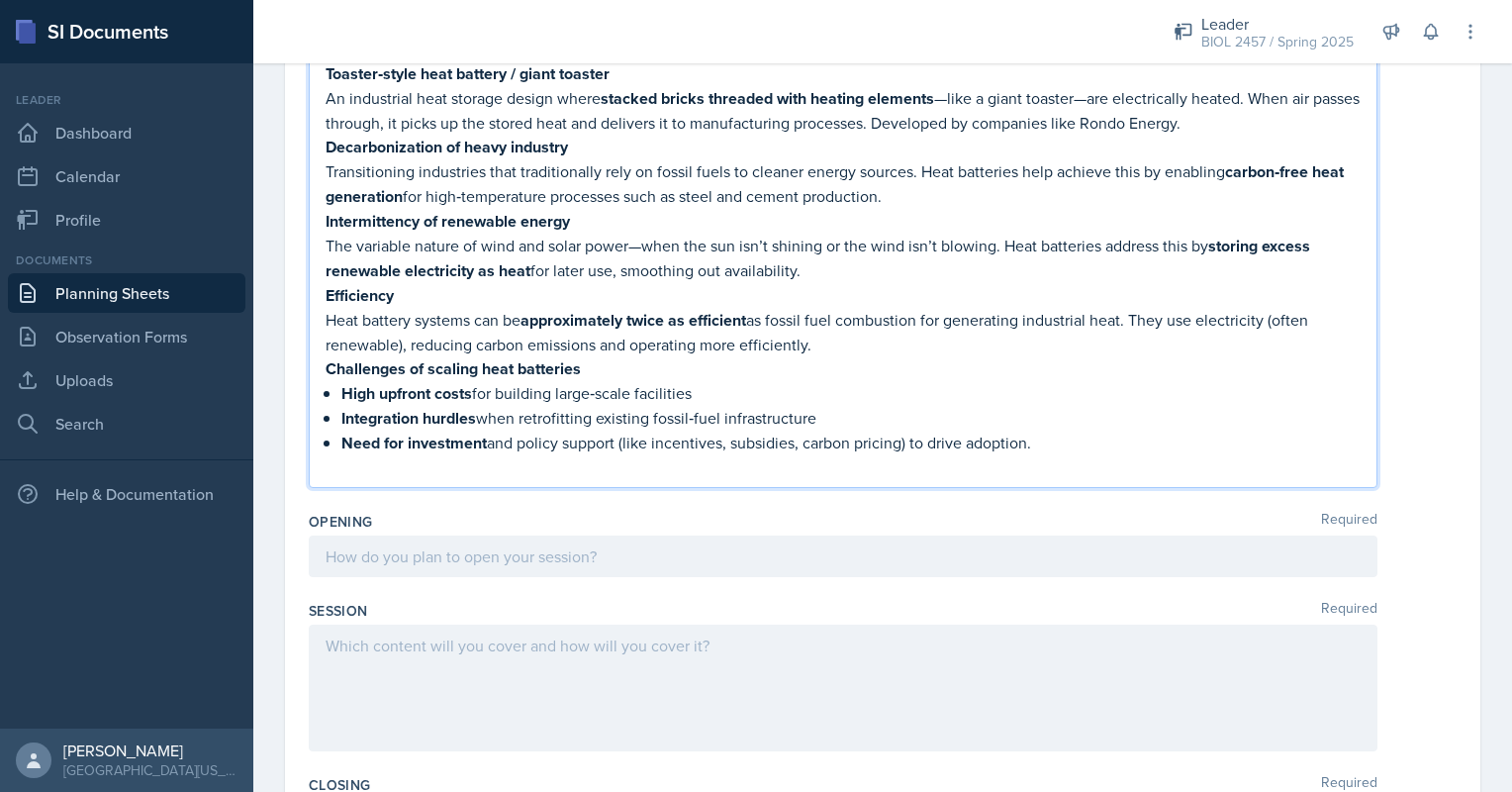 scroll, scrollTop: 614, scrollLeft: 0, axis: vertical 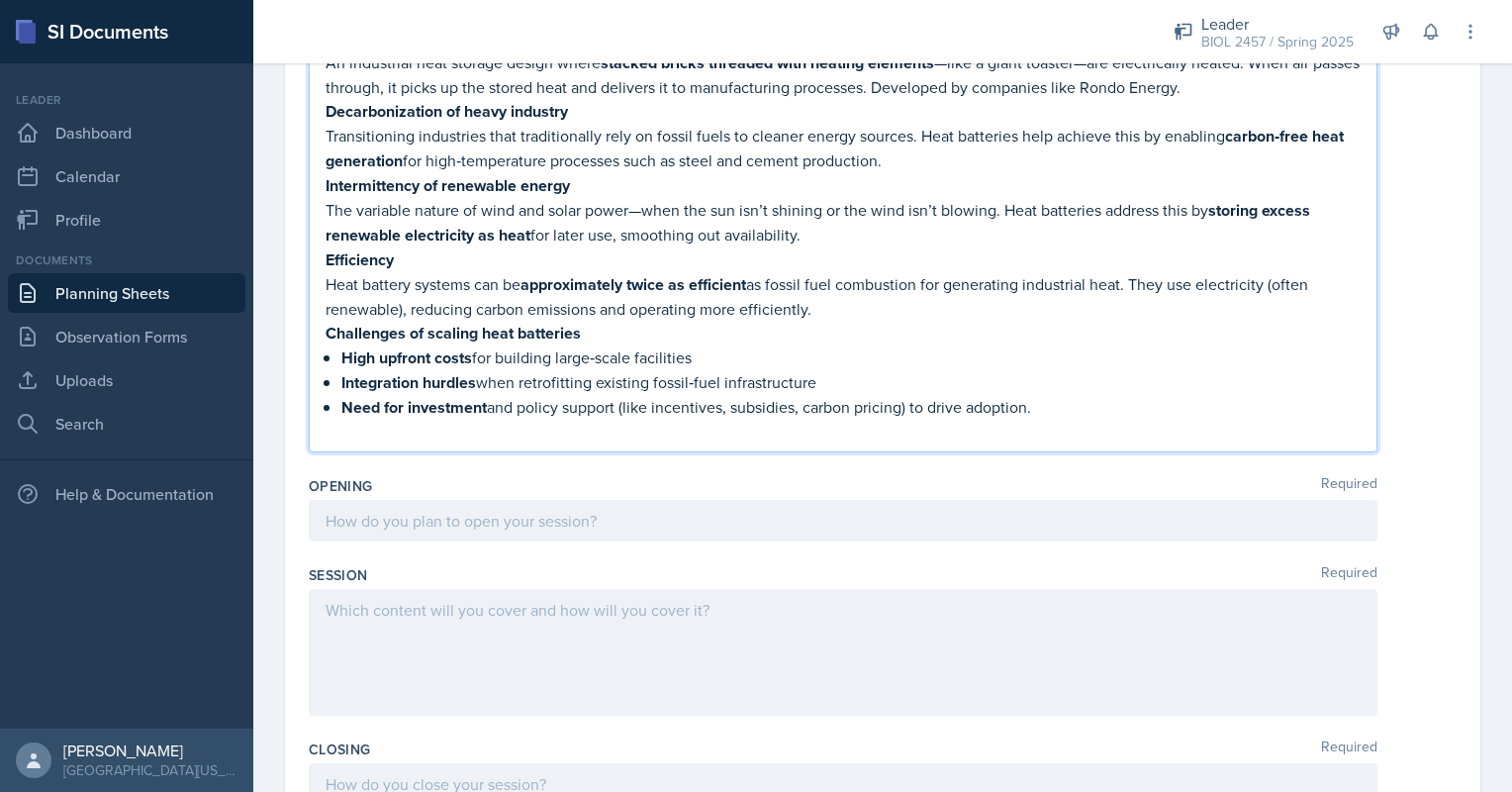 click at bounding box center (843, 521) 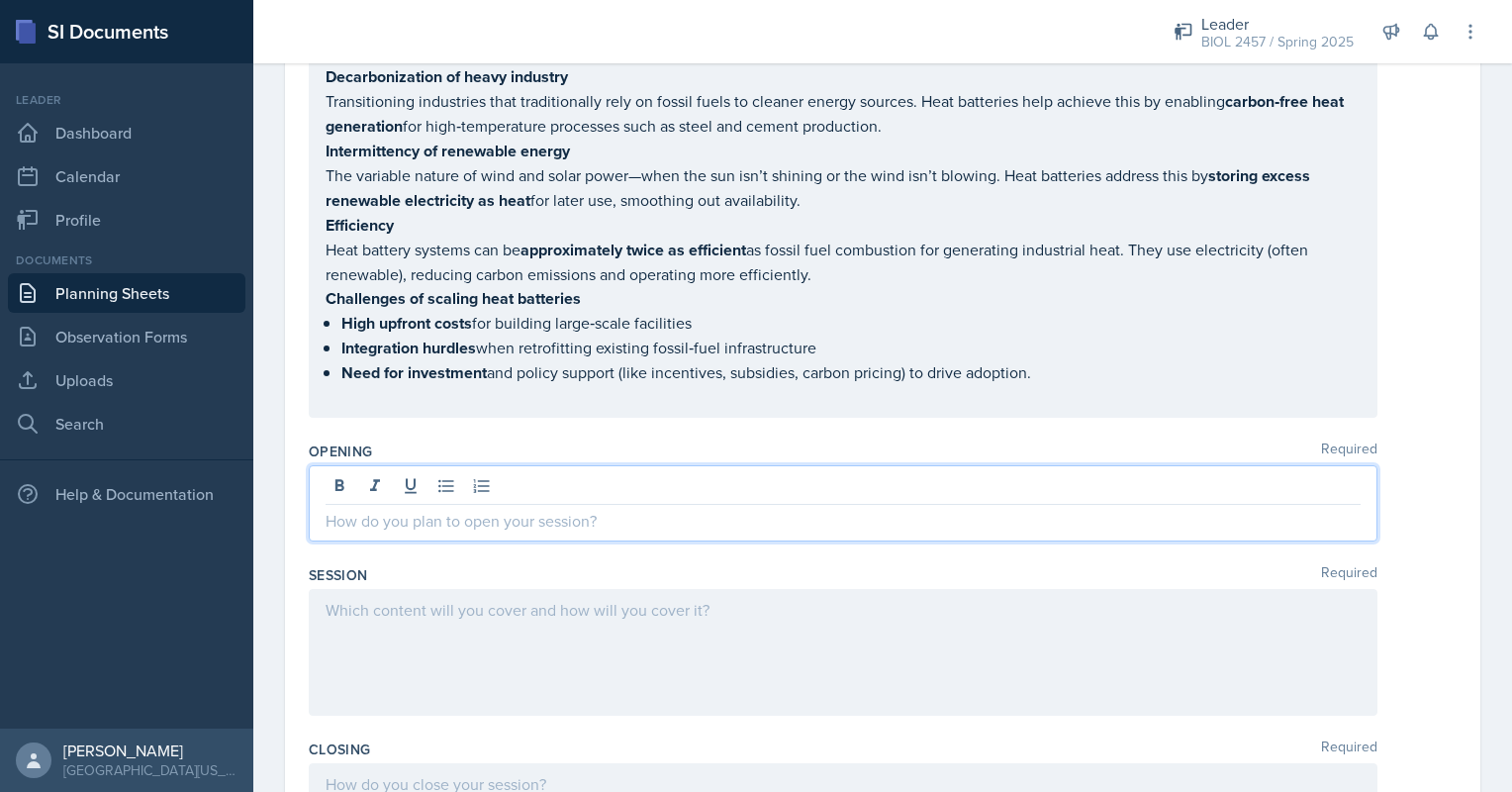 scroll, scrollTop: 614, scrollLeft: 0, axis: vertical 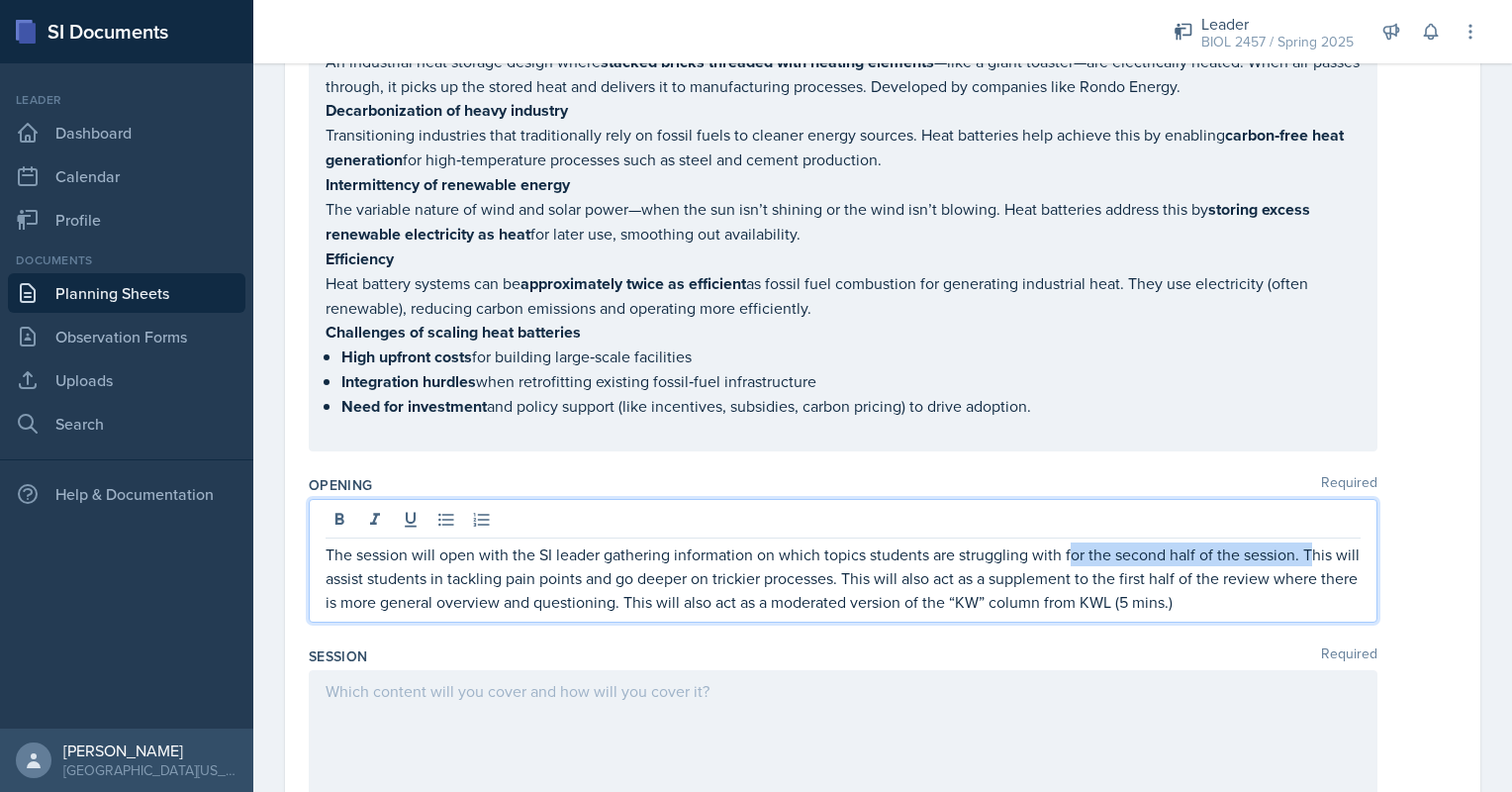 drag, startPoint x: 1067, startPoint y: 544, endPoint x: 1307, endPoint y: 522, distance: 241.00622 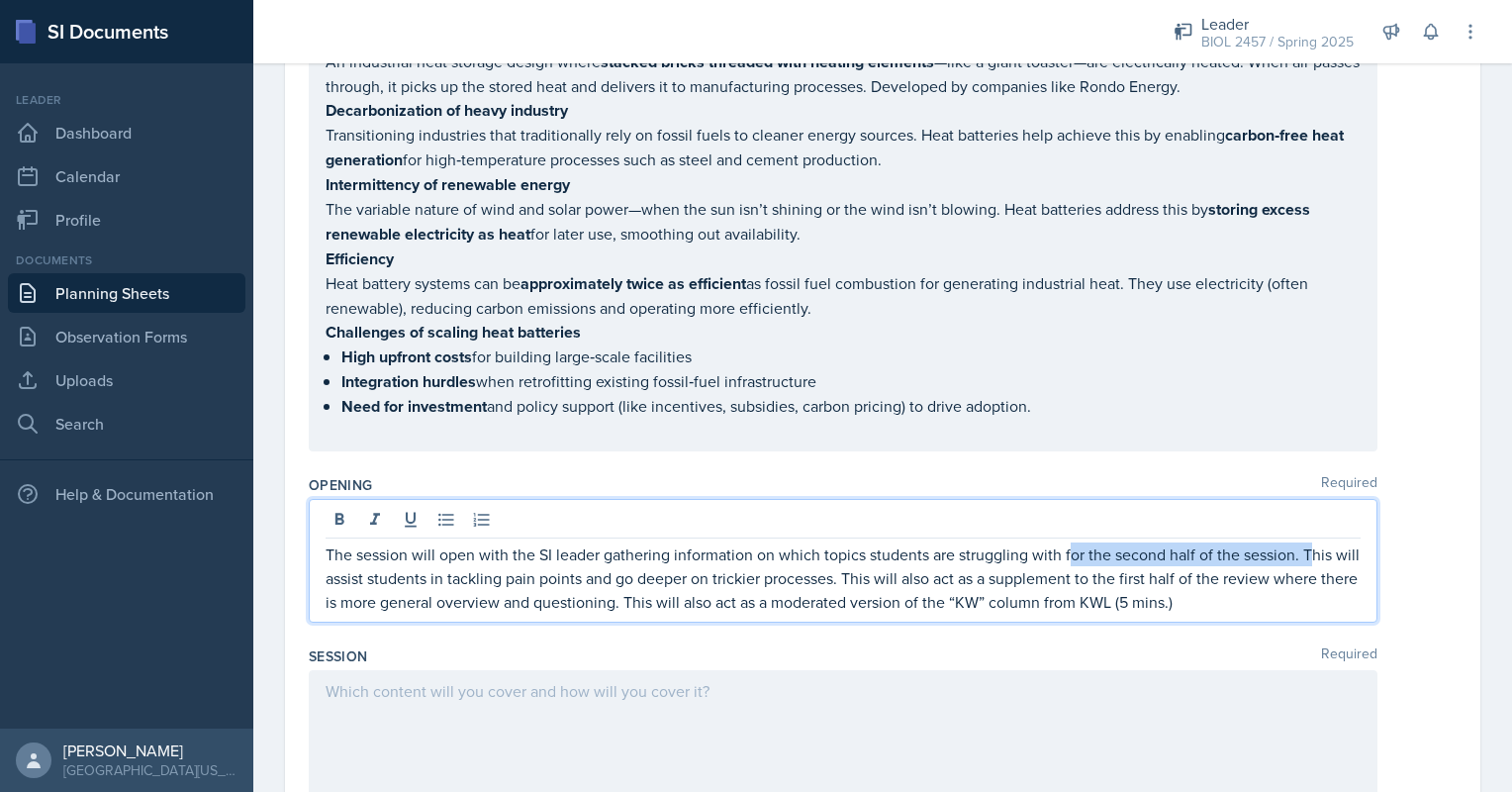 click on "The session will open with the SI leader gathering information on which topics students are struggling with for the second half of the session. This will assist students in tackling pain points and go deeper on trickier processes. This will also act as a supplement to the first half of the review where there is more general overview and questioning. This will also act as a moderated version of the “KW” column from KWL (5 mins.)" at bounding box center [843, 560] 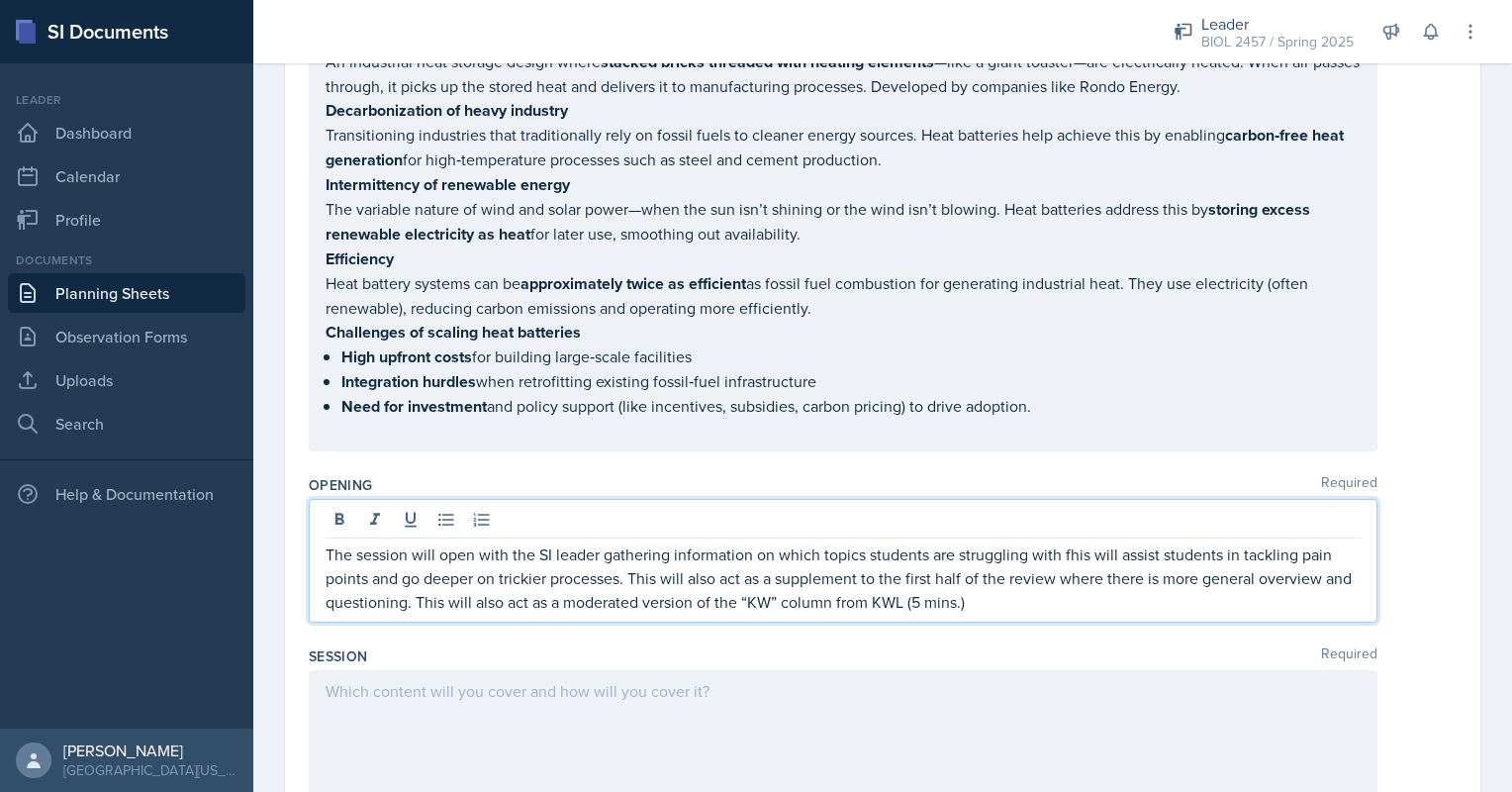 type 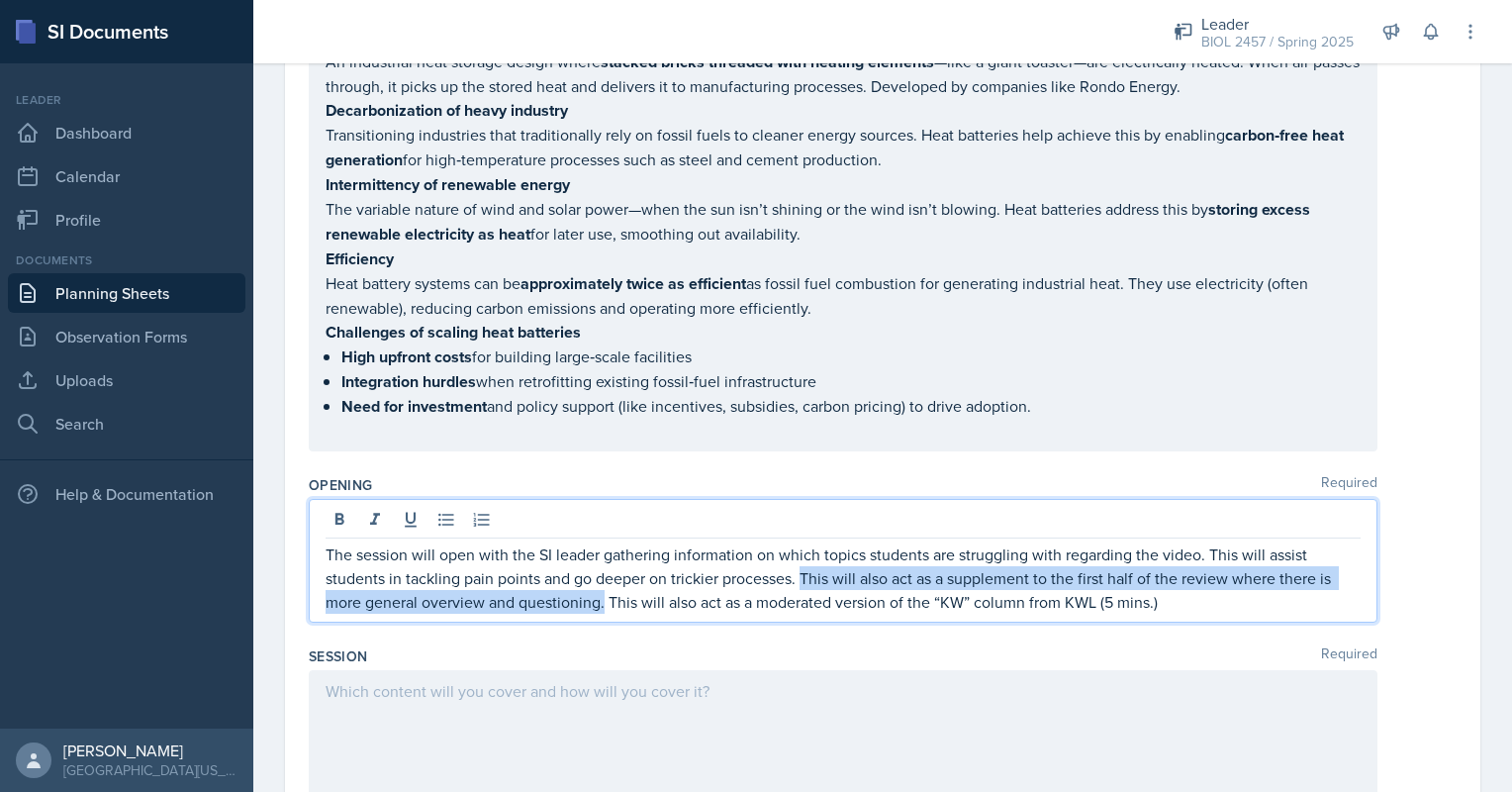 drag, startPoint x: 804, startPoint y: 561, endPoint x: 606, endPoint y: 620, distance: 206.60348 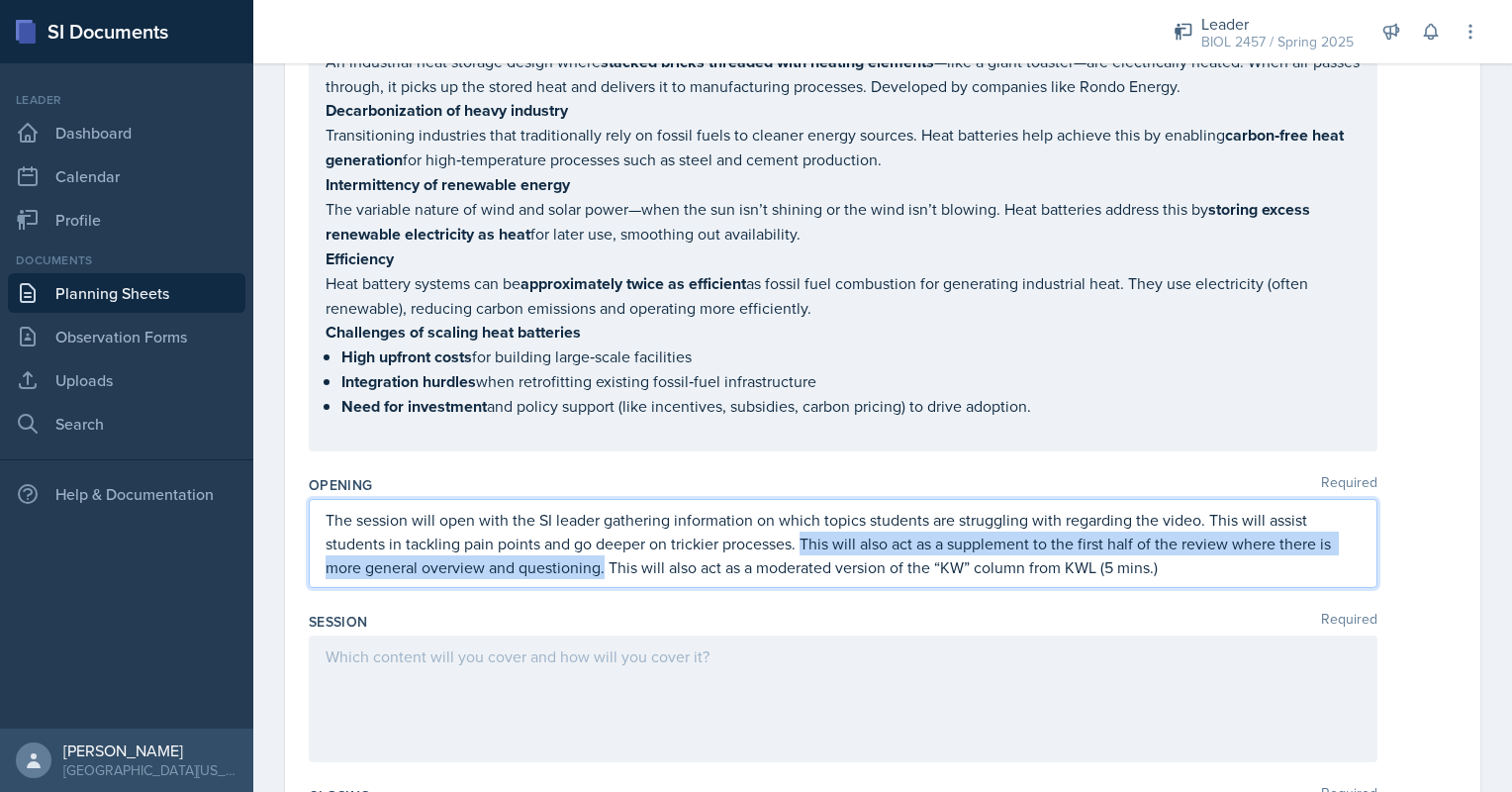 scroll, scrollTop: 579, scrollLeft: 0, axis: vertical 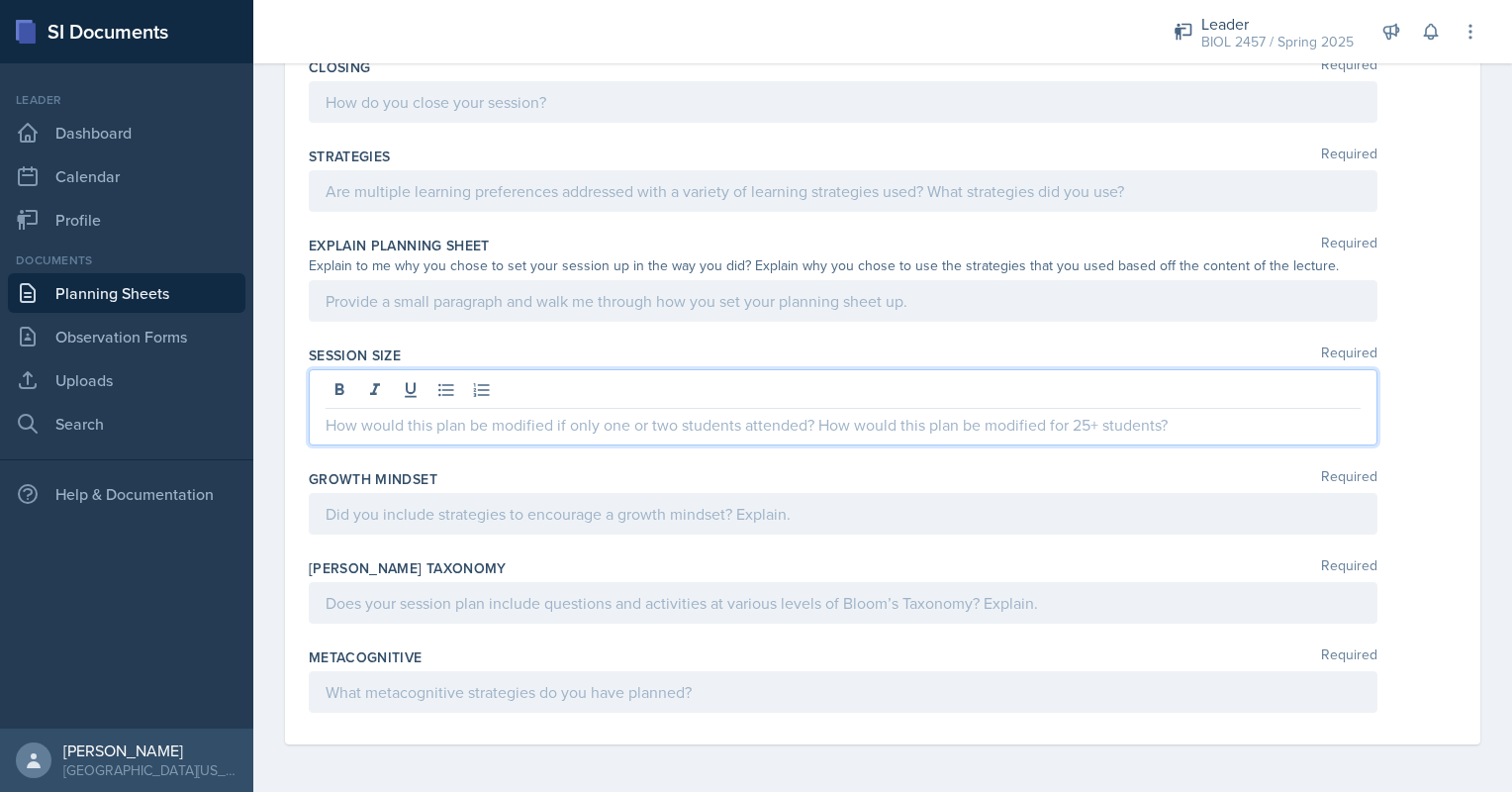 click at bounding box center [843, 425] 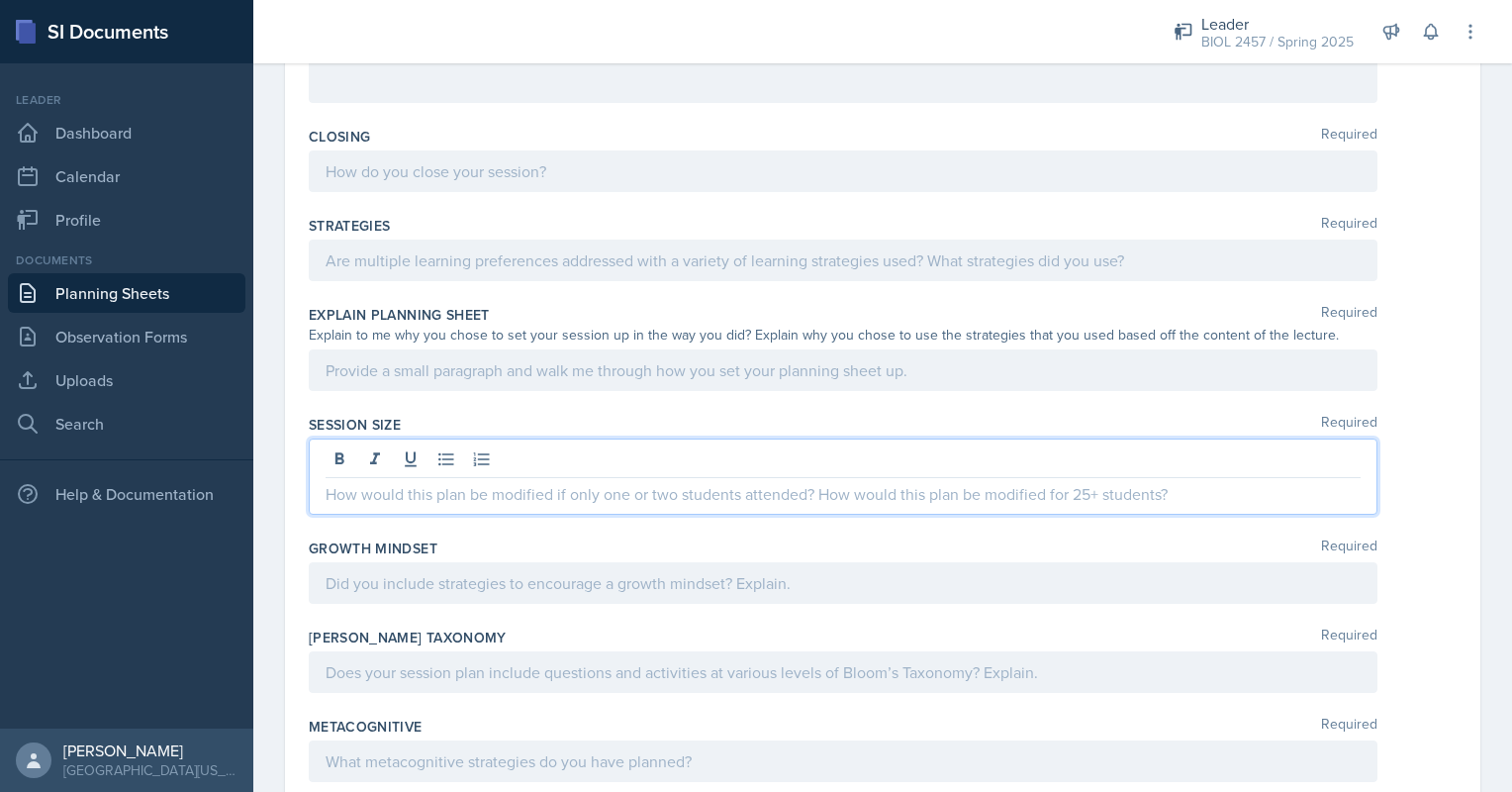 scroll, scrollTop: 1247, scrollLeft: 0, axis: vertical 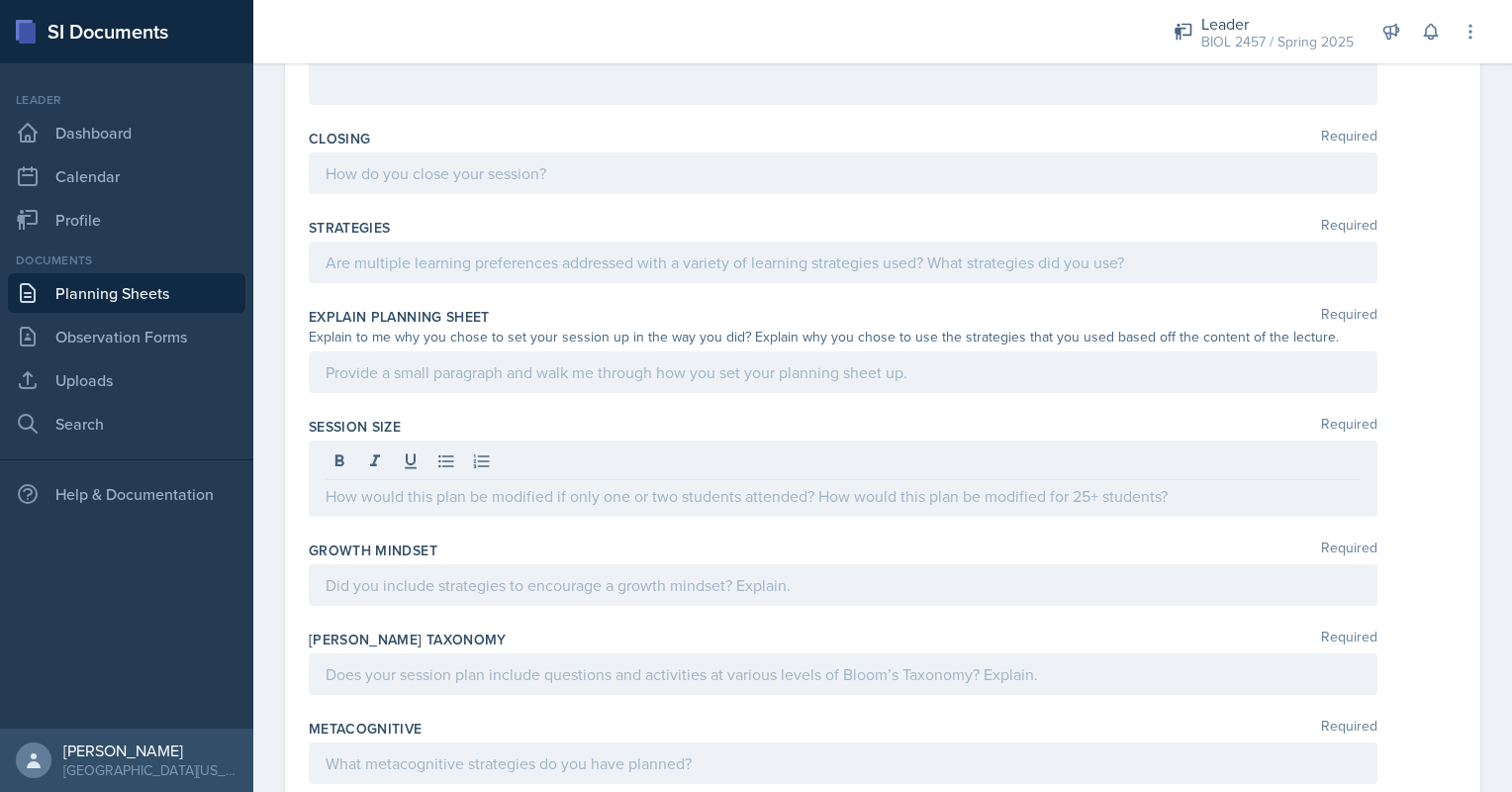 click at bounding box center [843, 173] 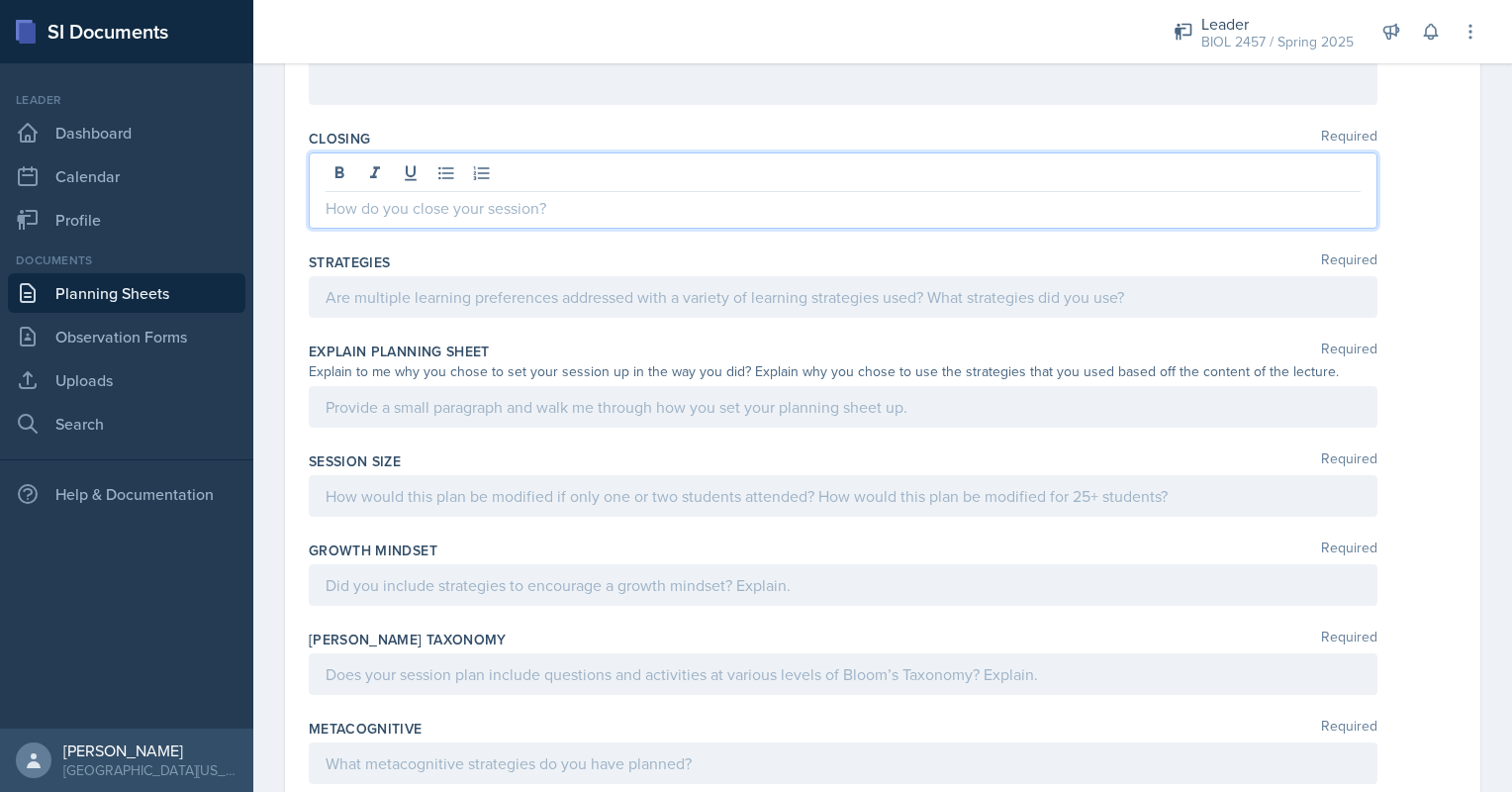 scroll, scrollTop: 1282, scrollLeft: 0, axis: vertical 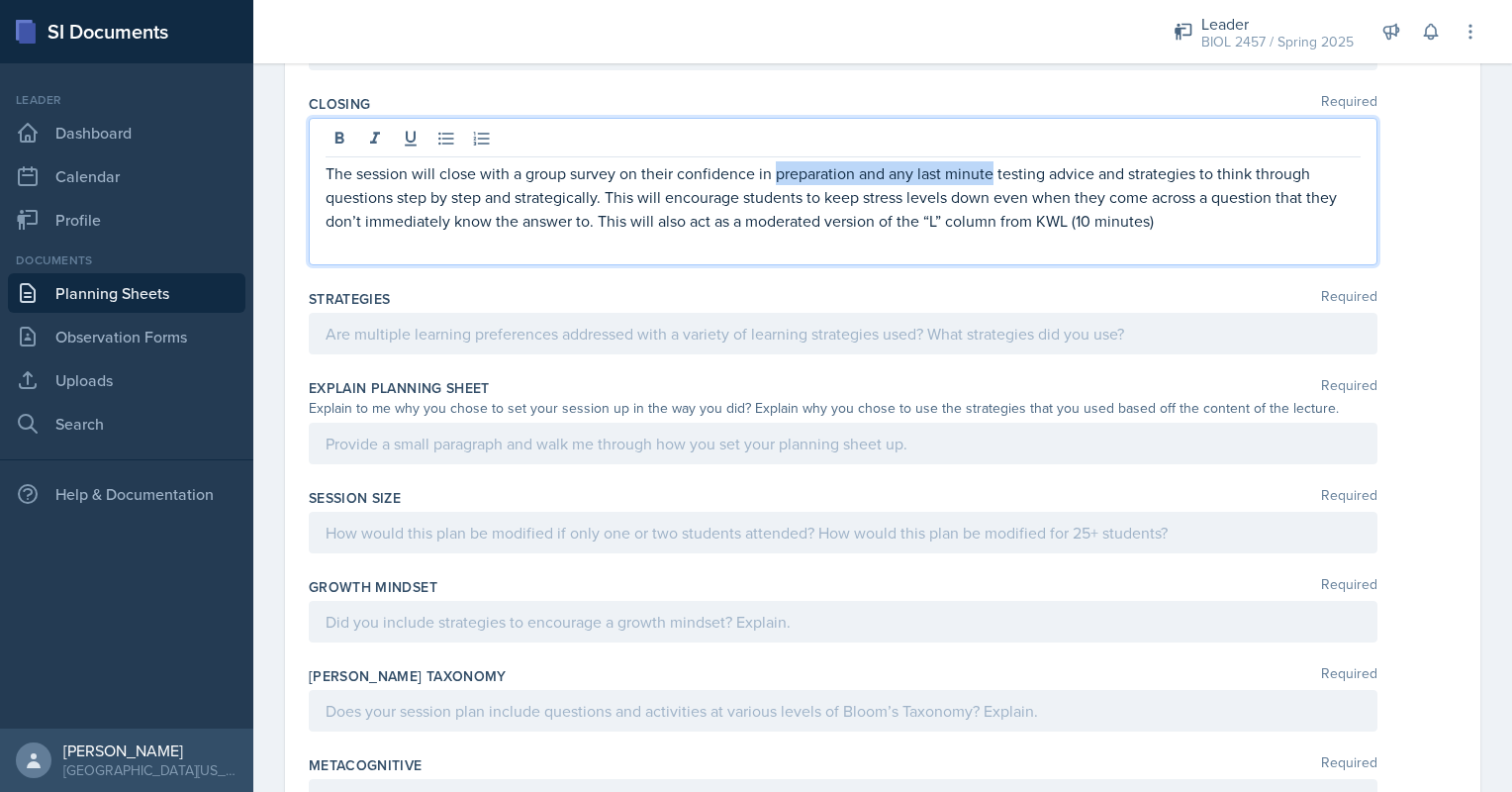 drag, startPoint x: 775, startPoint y: 175, endPoint x: 989, endPoint y: 193, distance: 214.7557 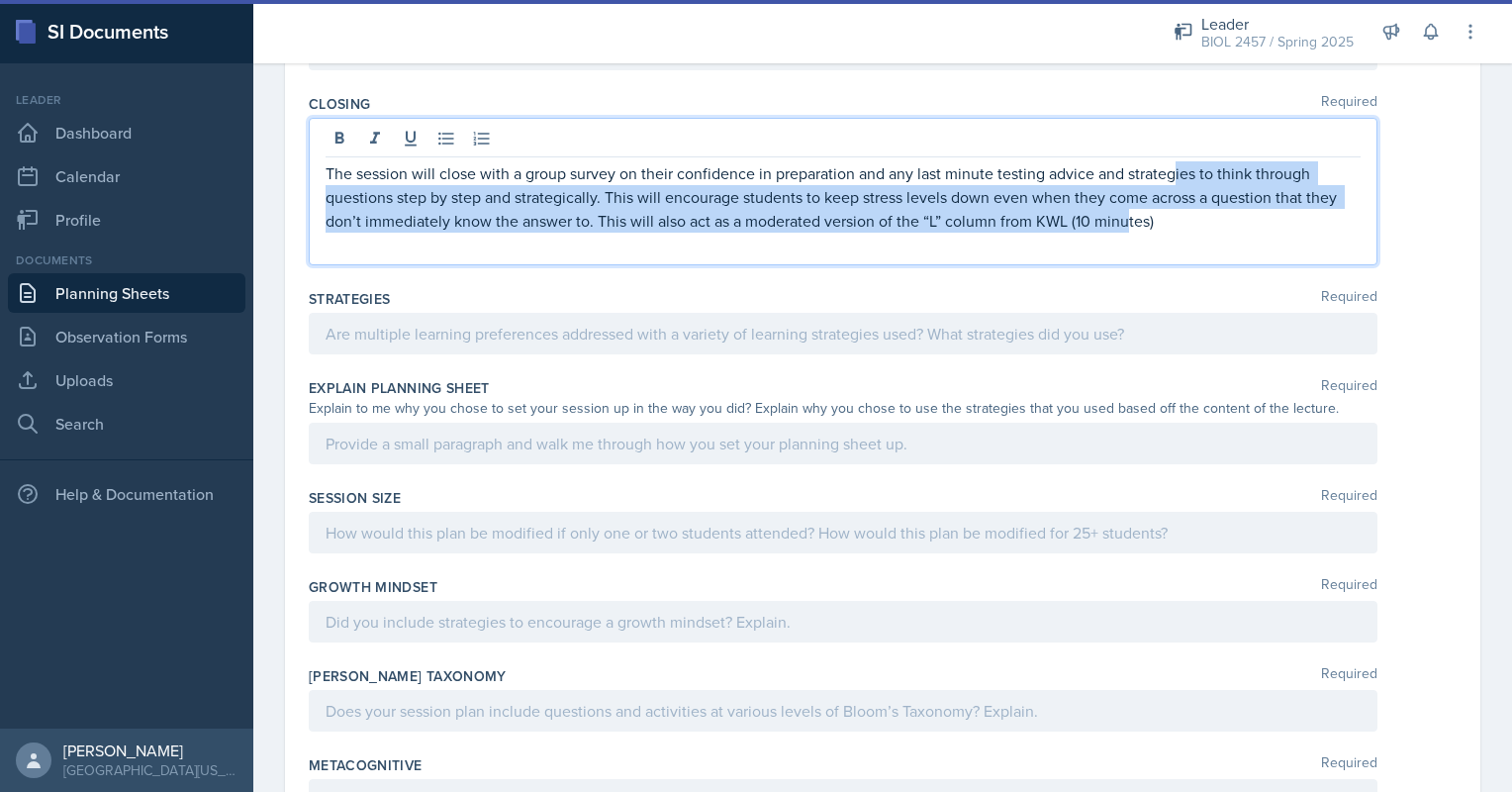 drag, startPoint x: 1127, startPoint y: 233, endPoint x: 1177, endPoint y: 183, distance: 70.71068 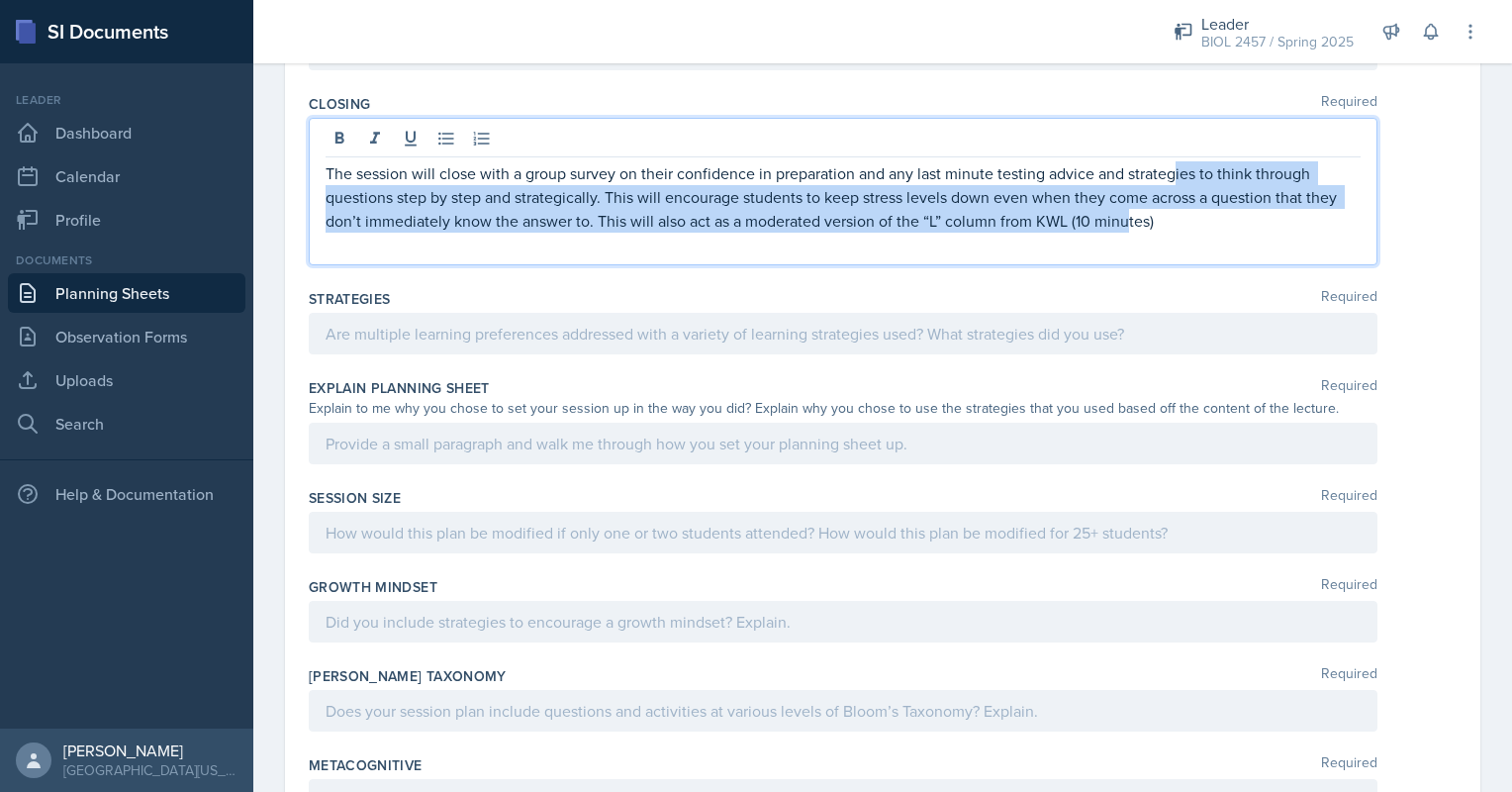 click on "The session will close with a group survey on their confidence in preparation and any last minute testing advice and strategies to think through questions step by step and strategically. This will encourage students to keep stress levels down even when they come across a question that they don’t immediately know the answer to. This will also act as a moderated version of the “L” column from KWL (10 minutes)" at bounding box center (843, 197) 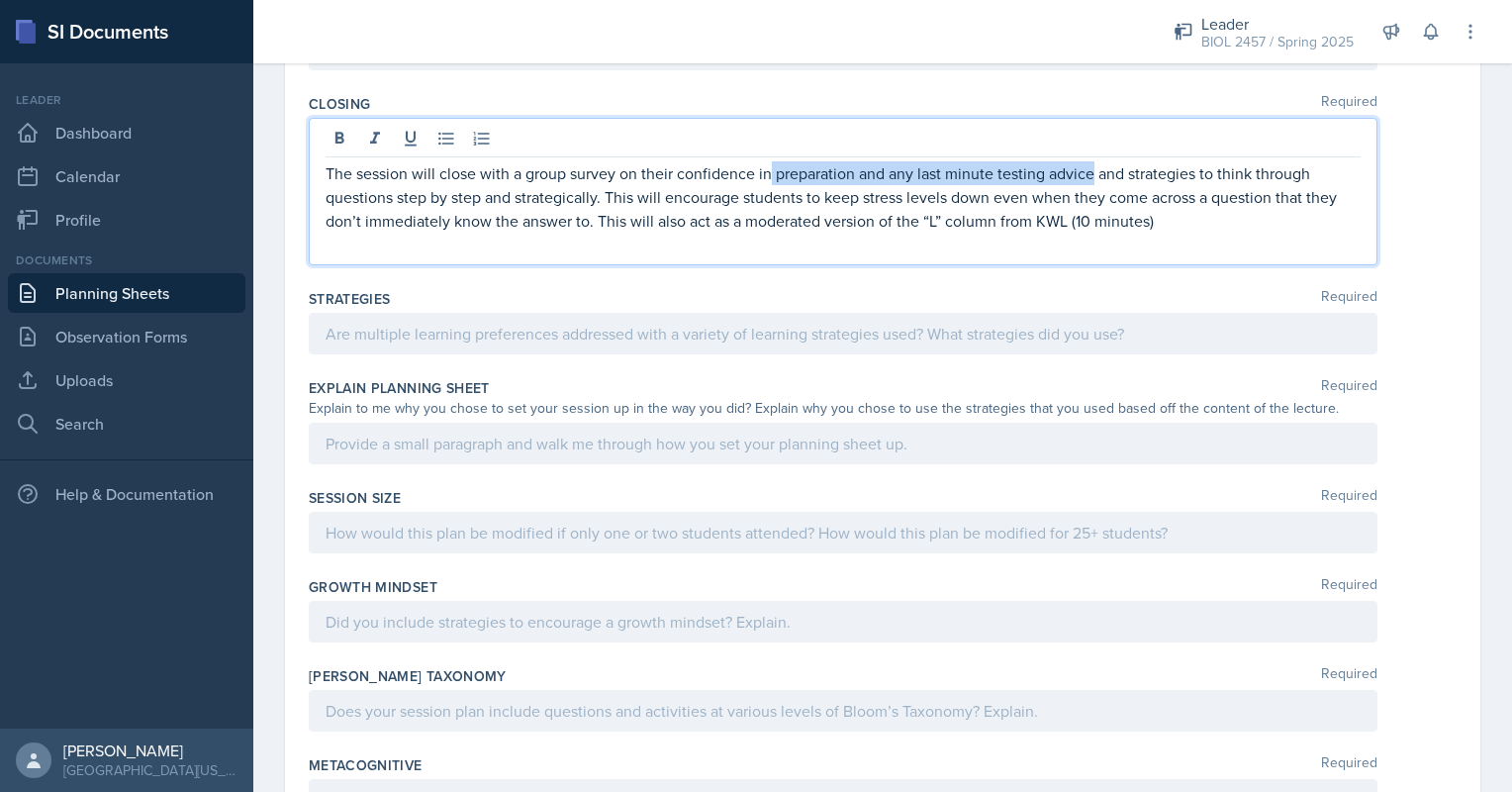 drag, startPoint x: 1089, startPoint y: 182, endPoint x: 768, endPoint y: 187, distance: 321.03894 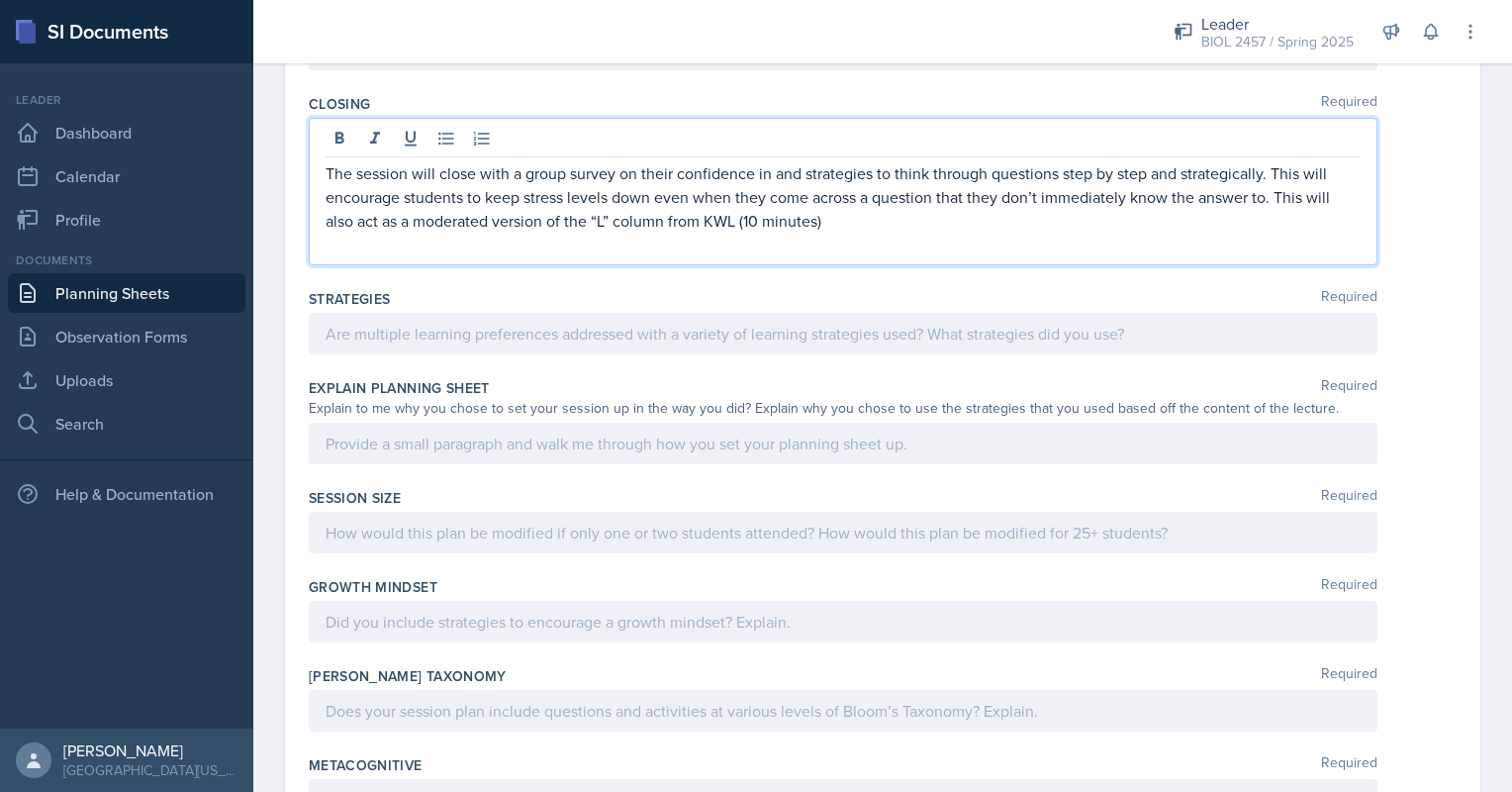 type 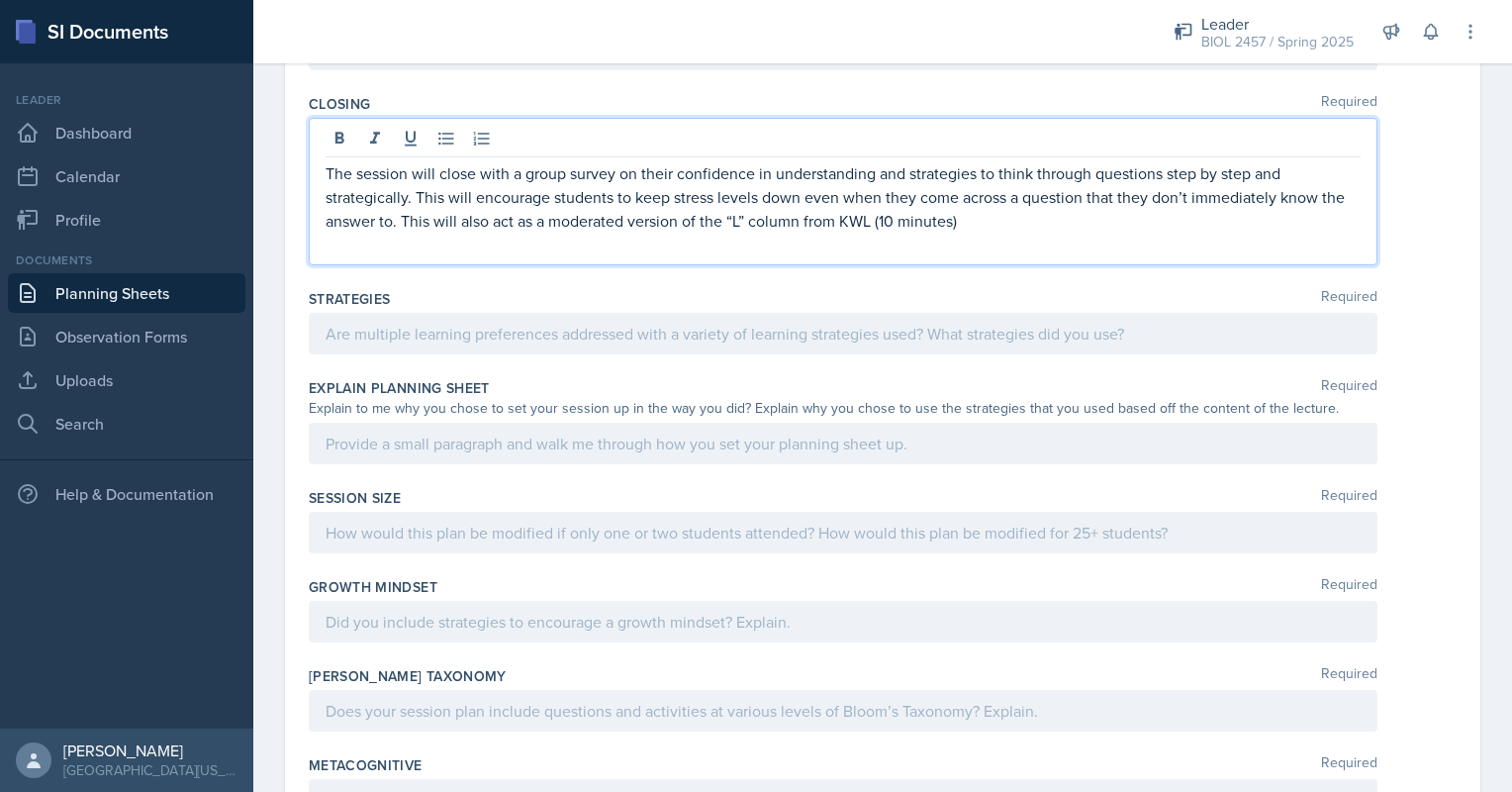 scroll, scrollTop: 1121, scrollLeft: 0, axis: vertical 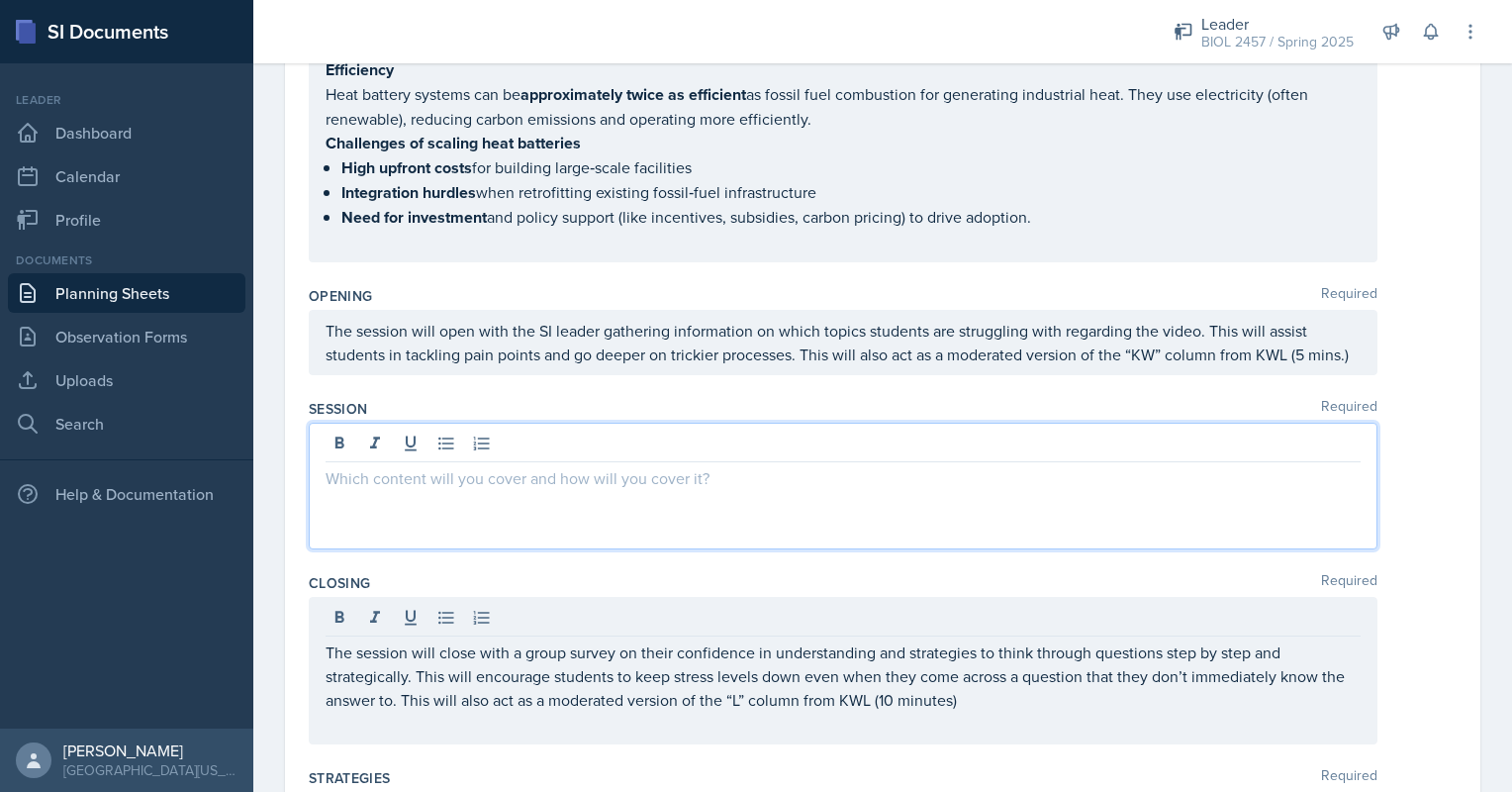 click at bounding box center (843, 478) 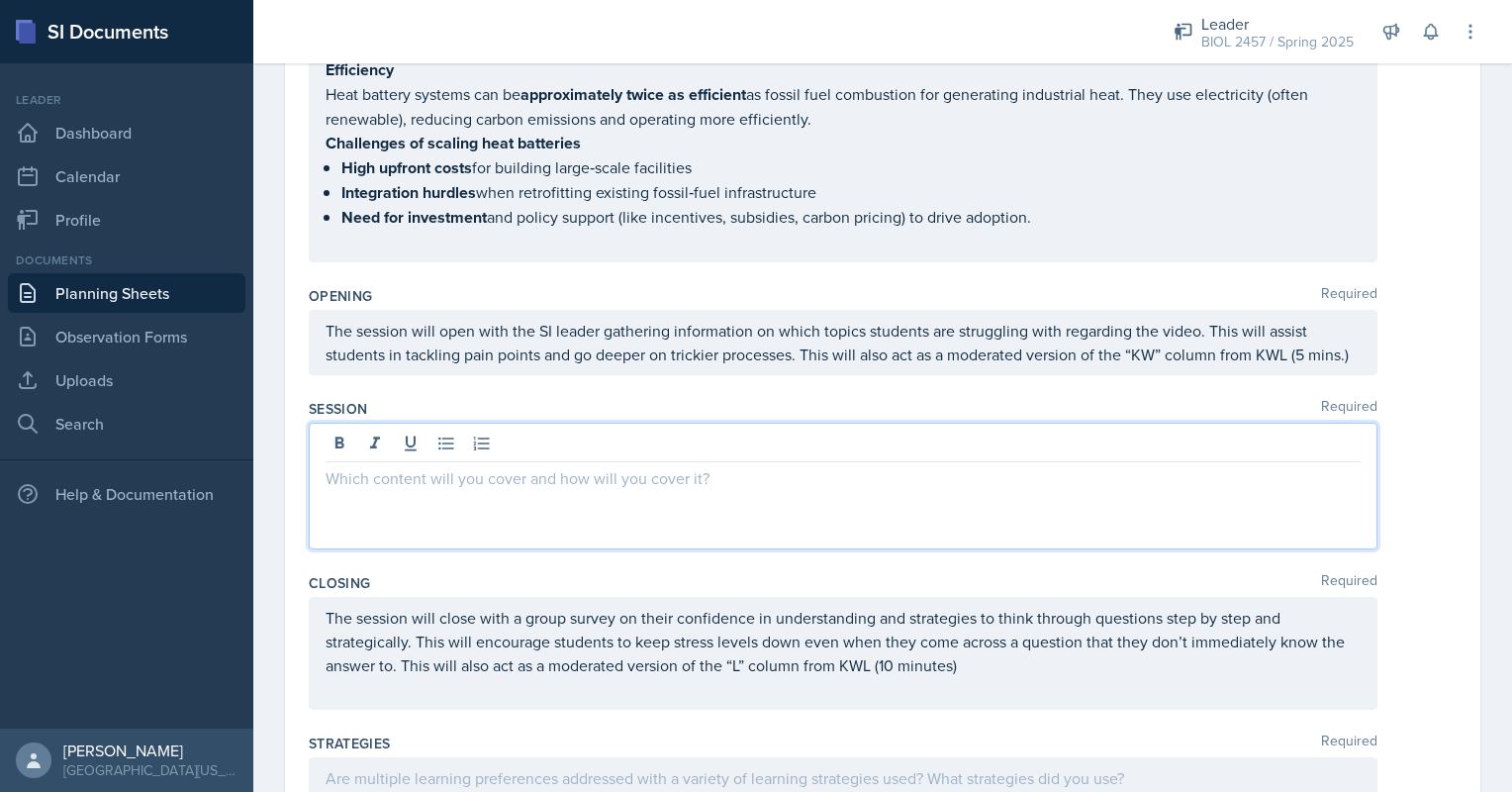 type 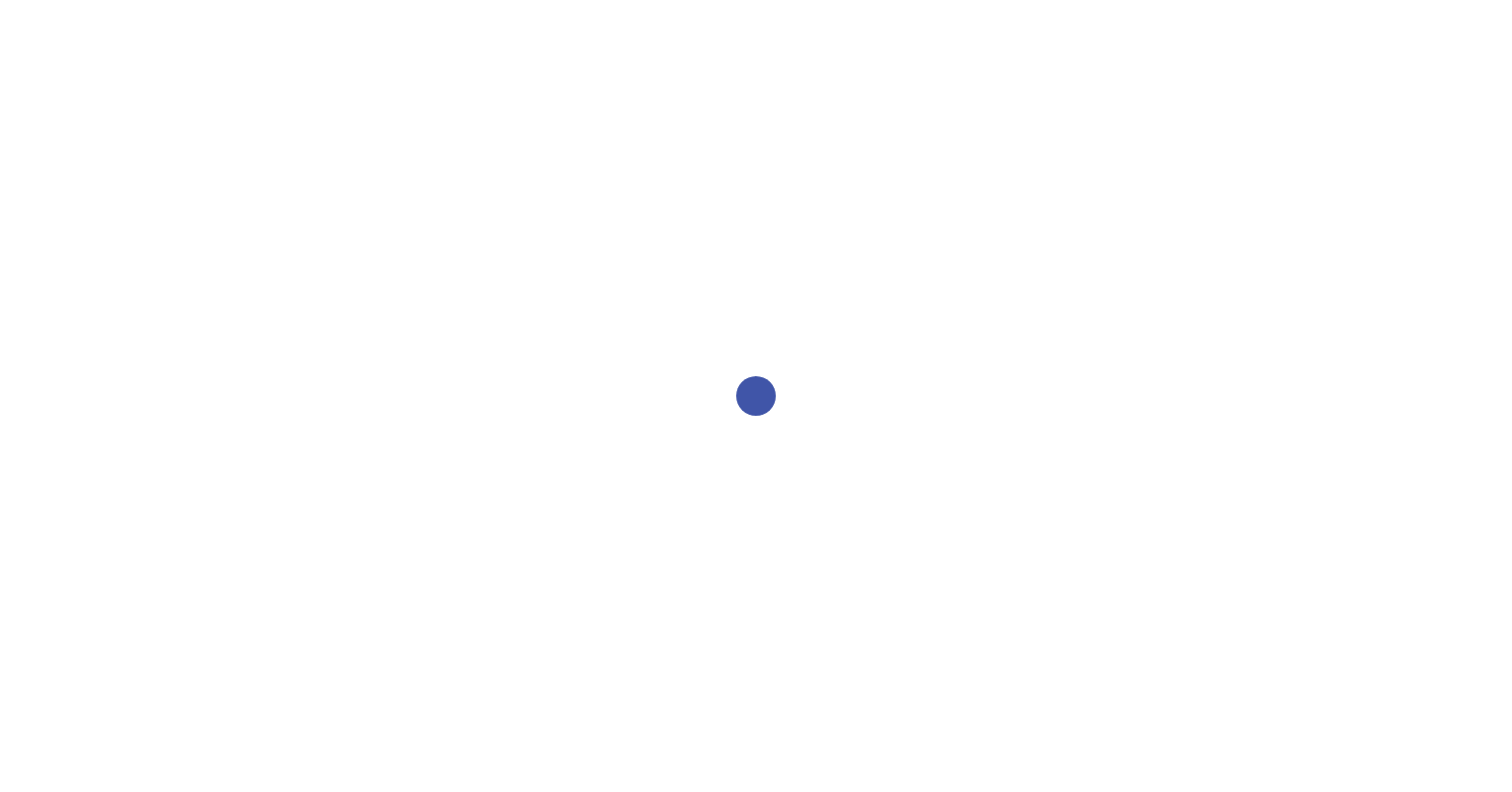 scroll, scrollTop: 0, scrollLeft: 0, axis: both 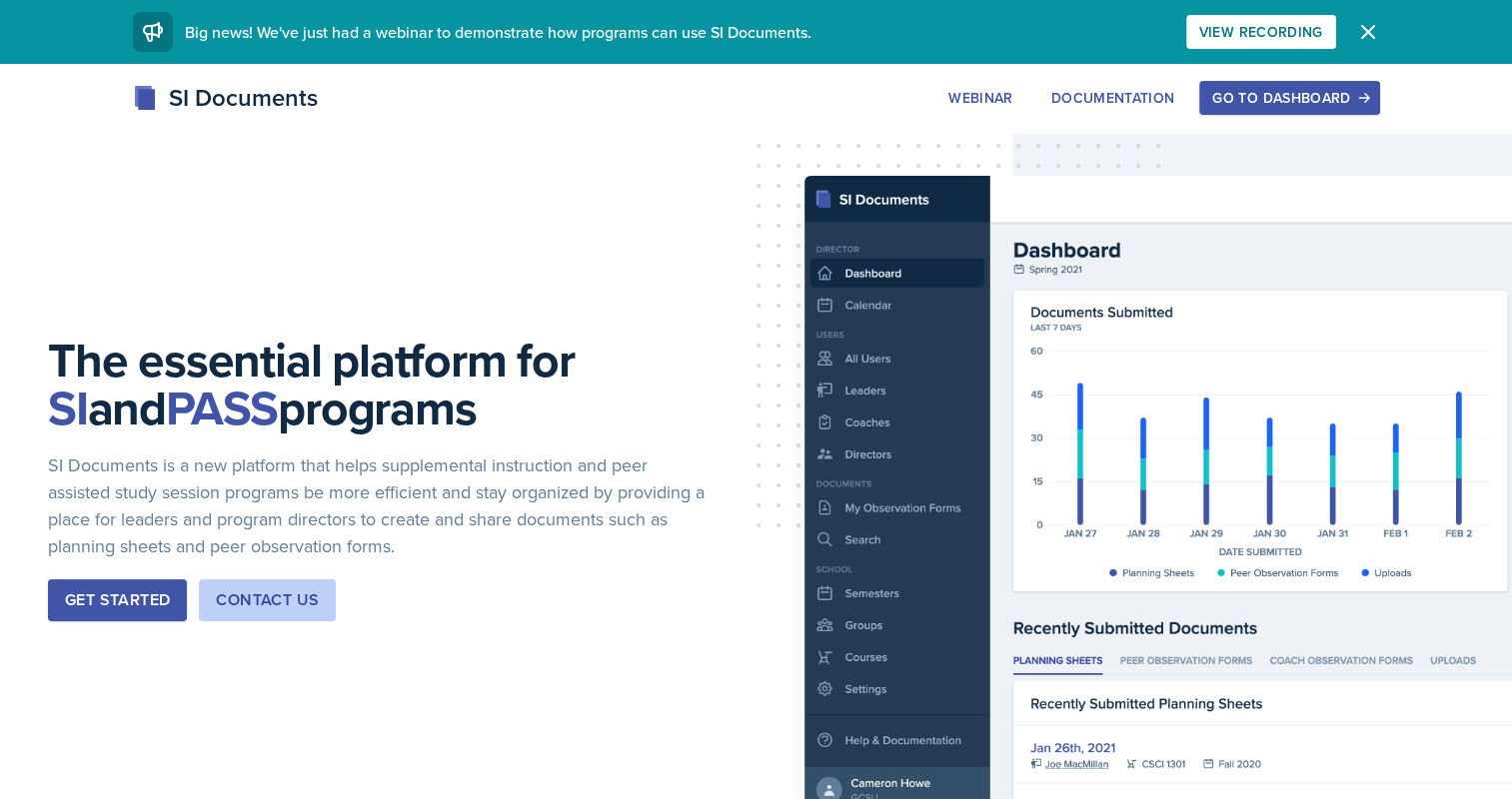click on "Go to Dashboard" at bounding box center [1289, 98] 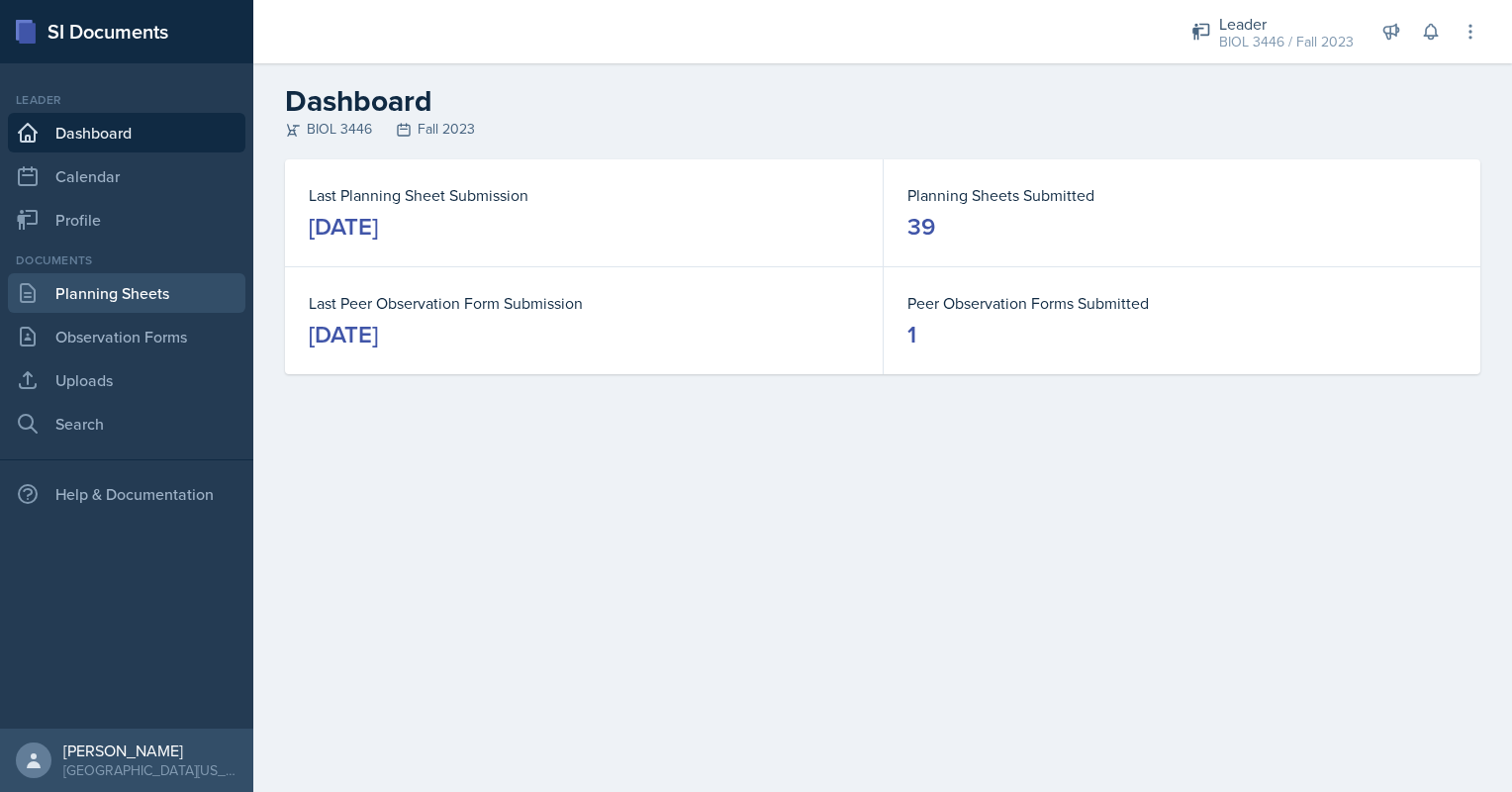 click on "Planning Sheets" at bounding box center (127, 293) 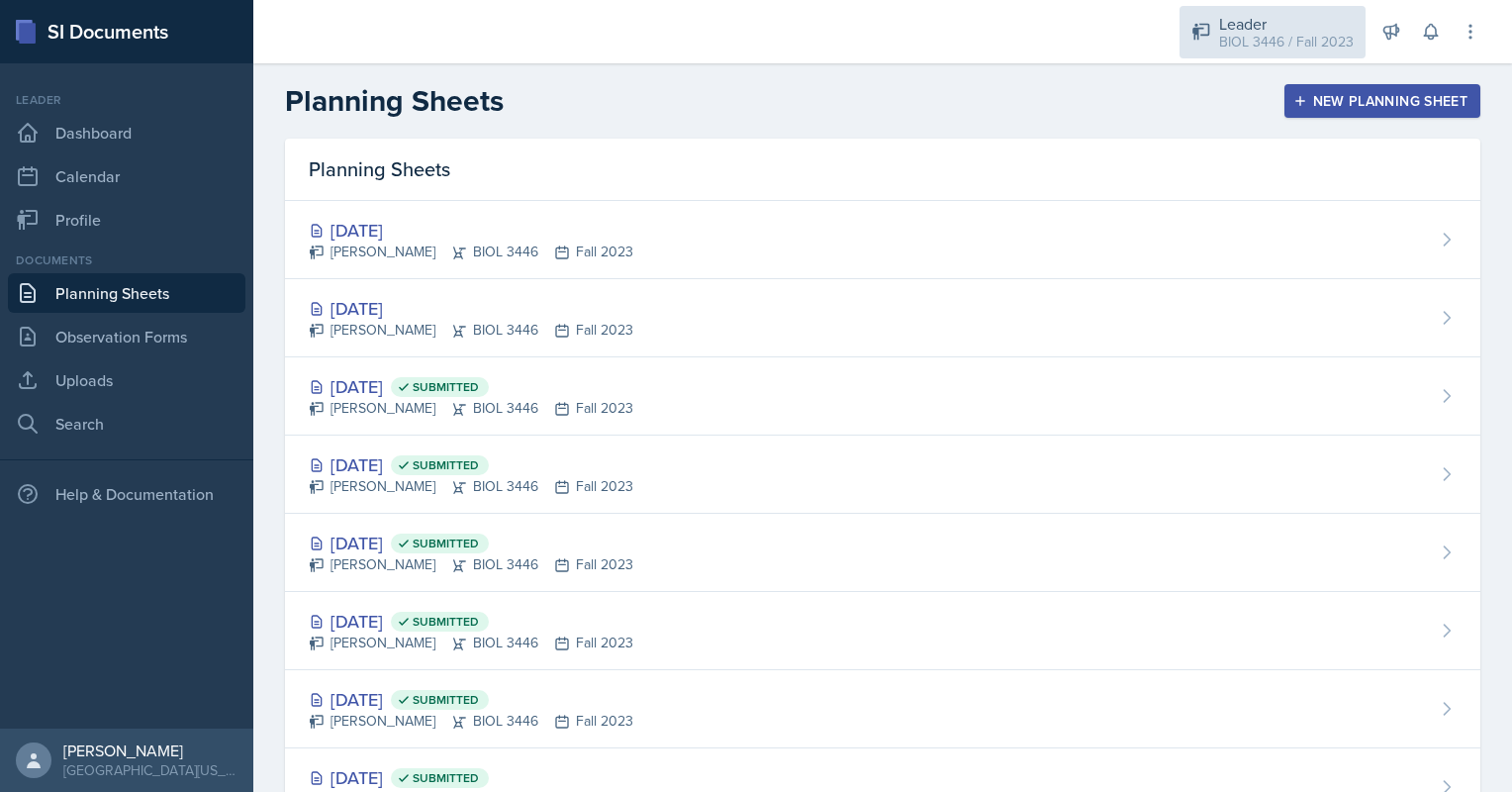 click on "Leader" at bounding box center (1286, 24) 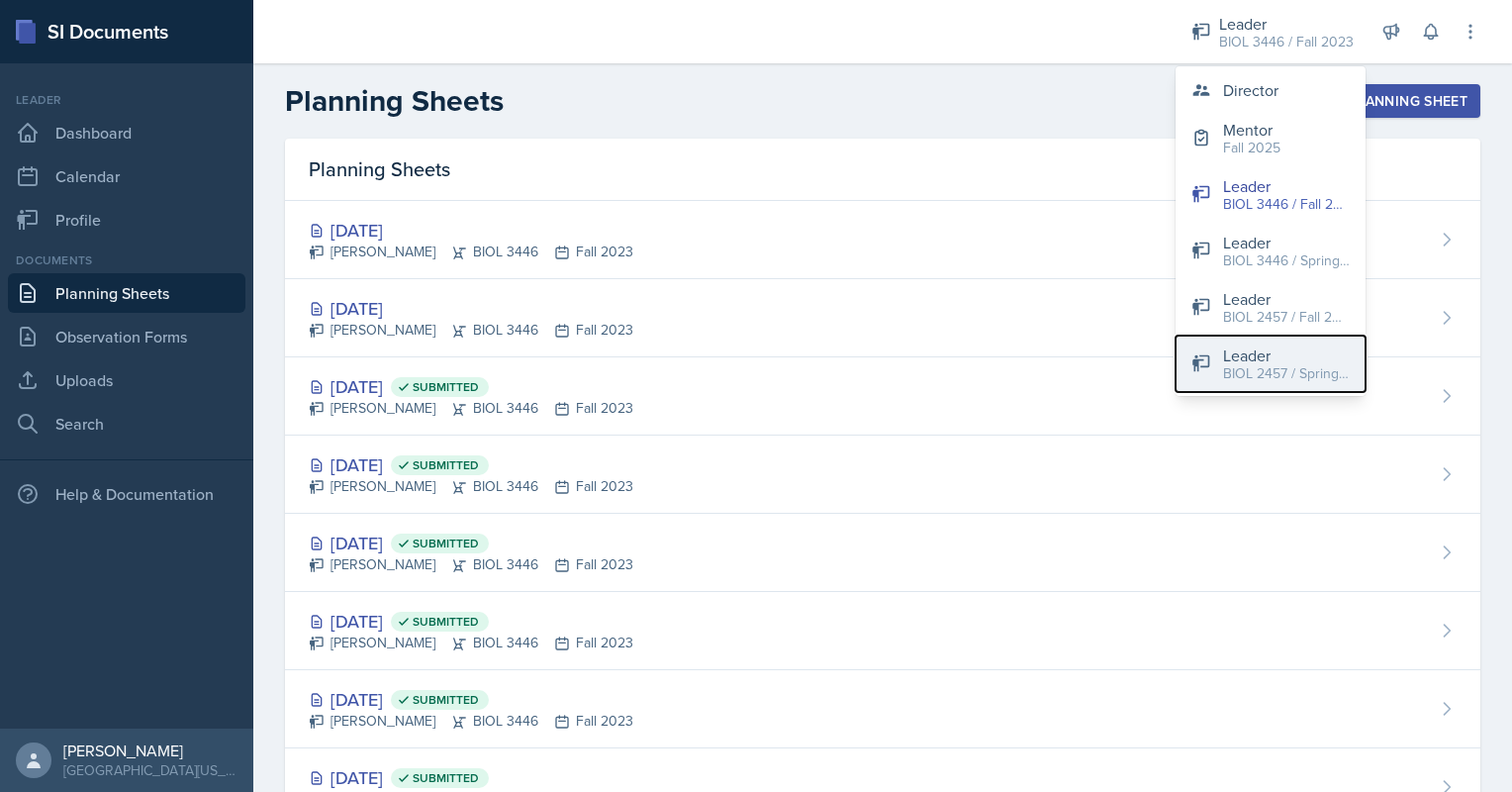 click on "Leader" at bounding box center [1286, 355] 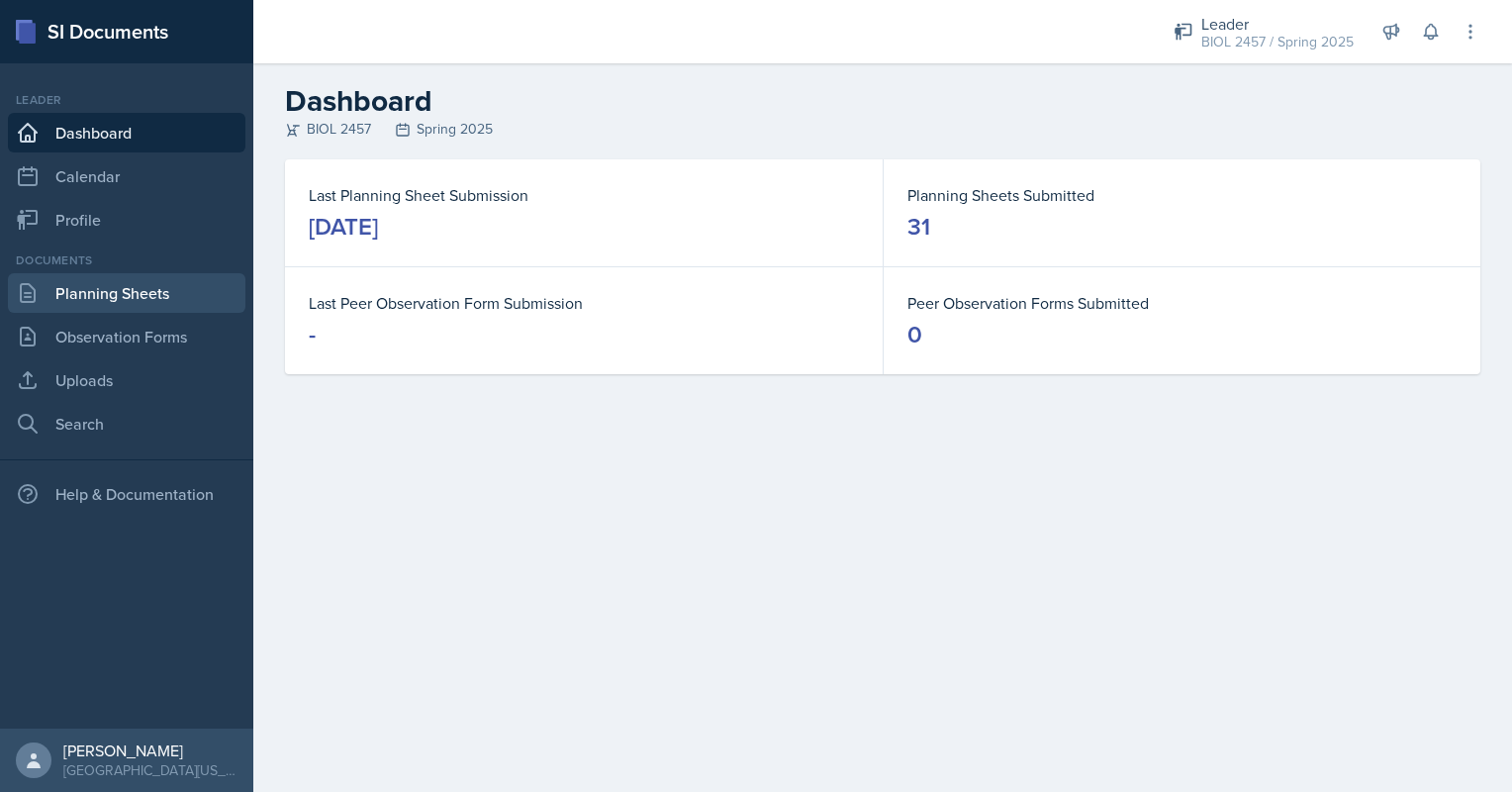 click on "Planning Sheets" at bounding box center (127, 293) 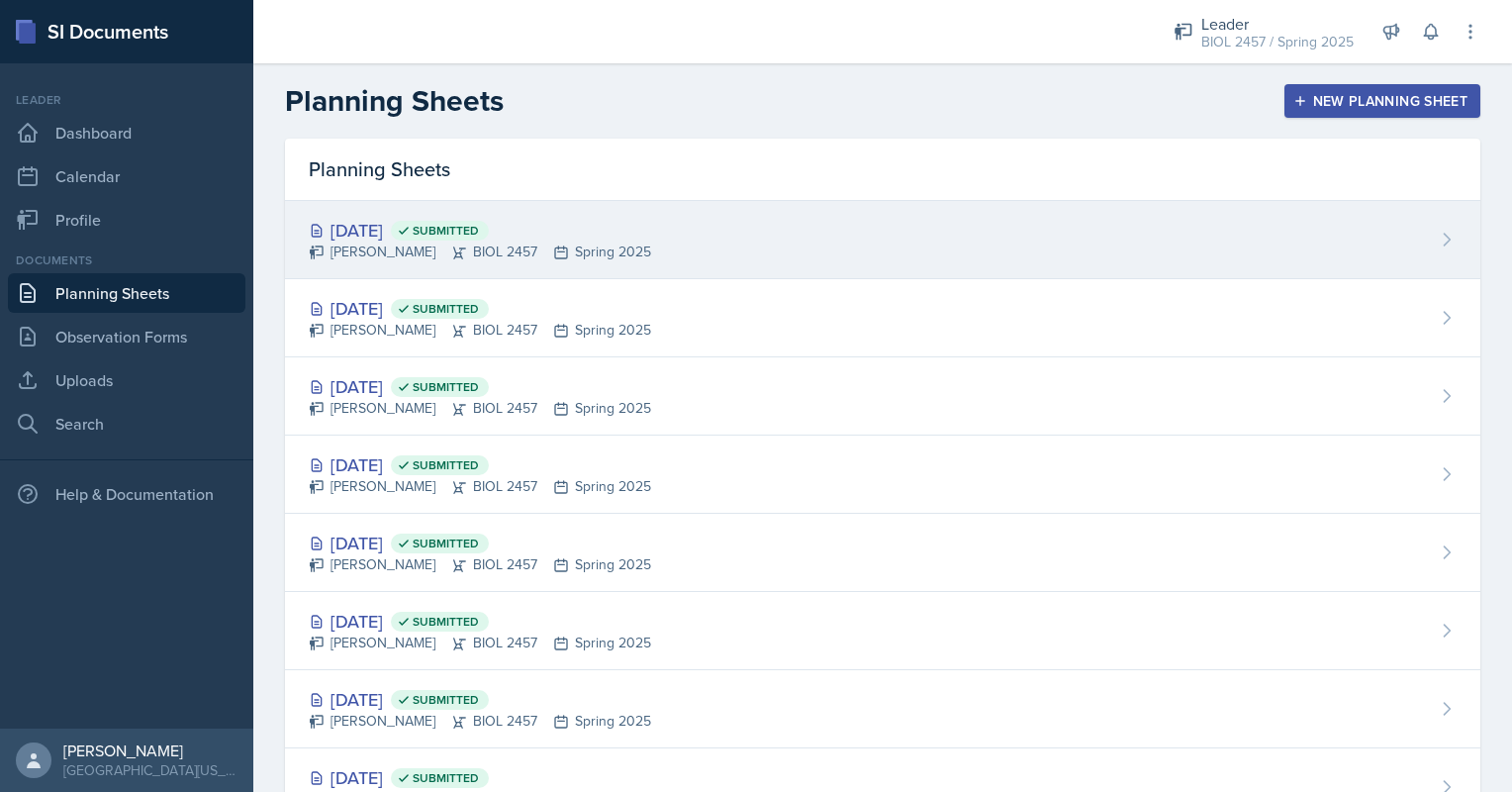 drag, startPoint x: 579, startPoint y: 210, endPoint x: 460, endPoint y: 226, distance: 120.070812 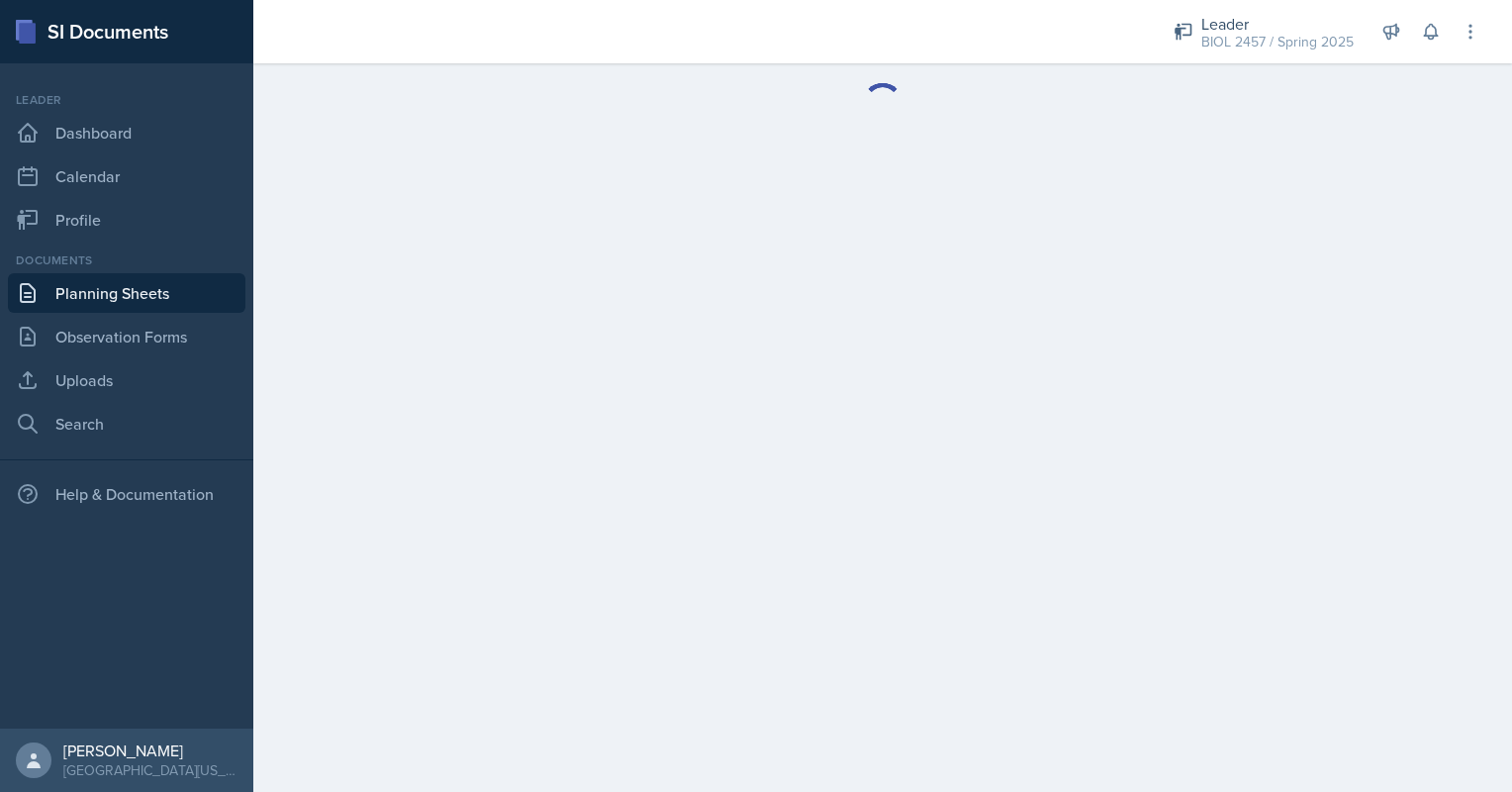 click at bounding box center [883, 428] 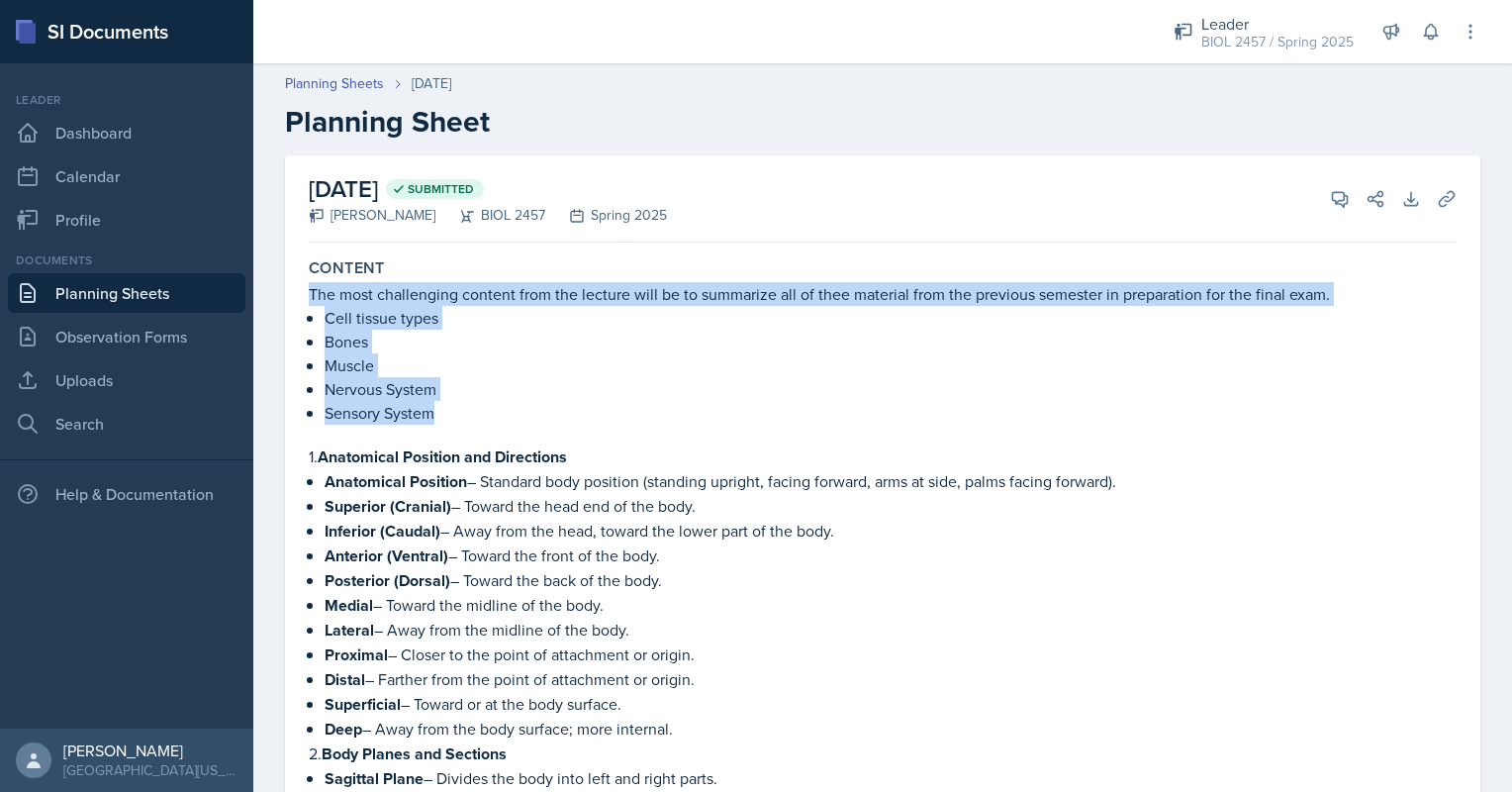 drag, startPoint x: 484, startPoint y: 434, endPoint x: 304, endPoint y: 294, distance: 228.03509 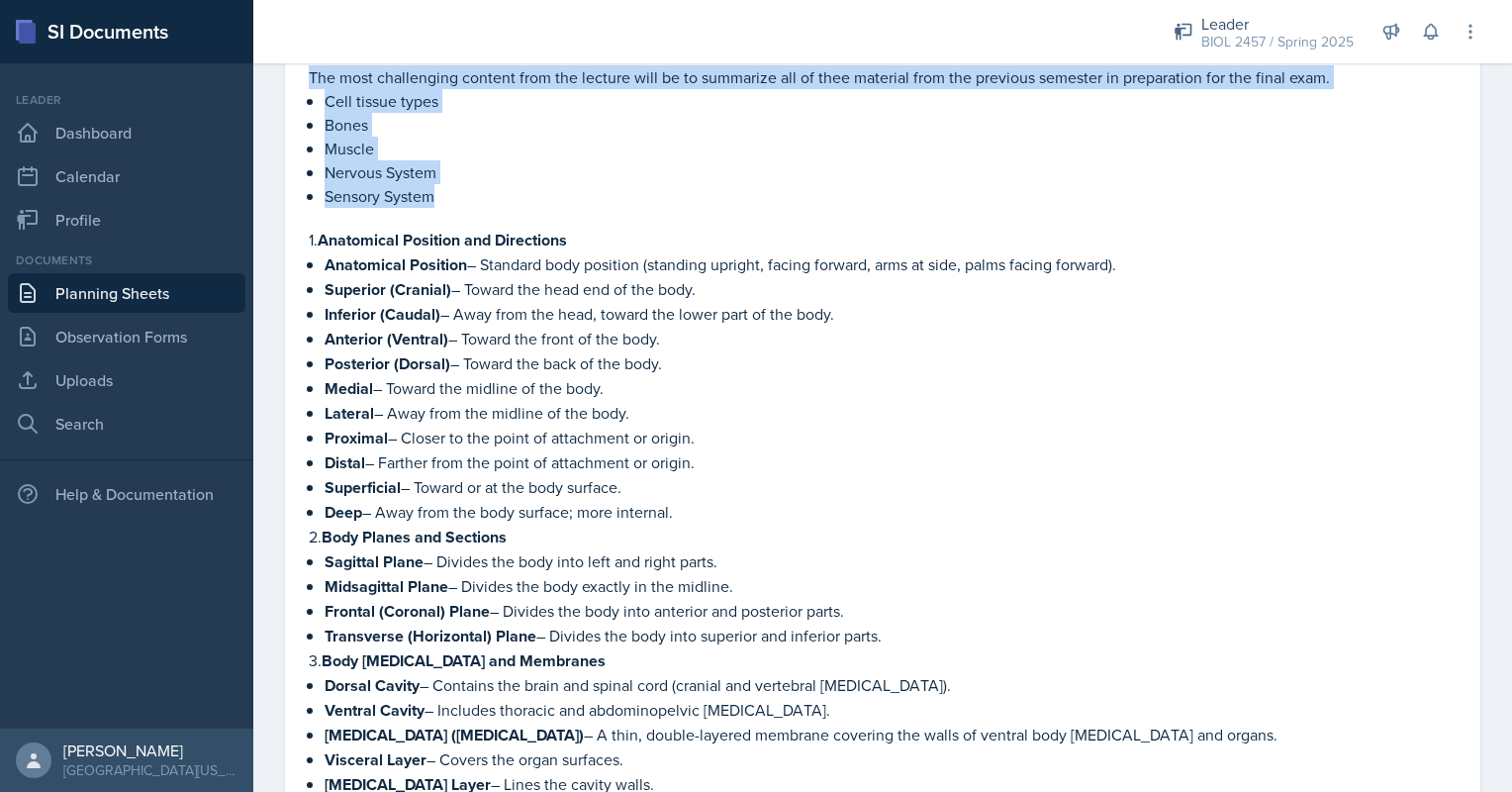 scroll, scrollTop: 216, scrollLeft: 0, axis: vertical 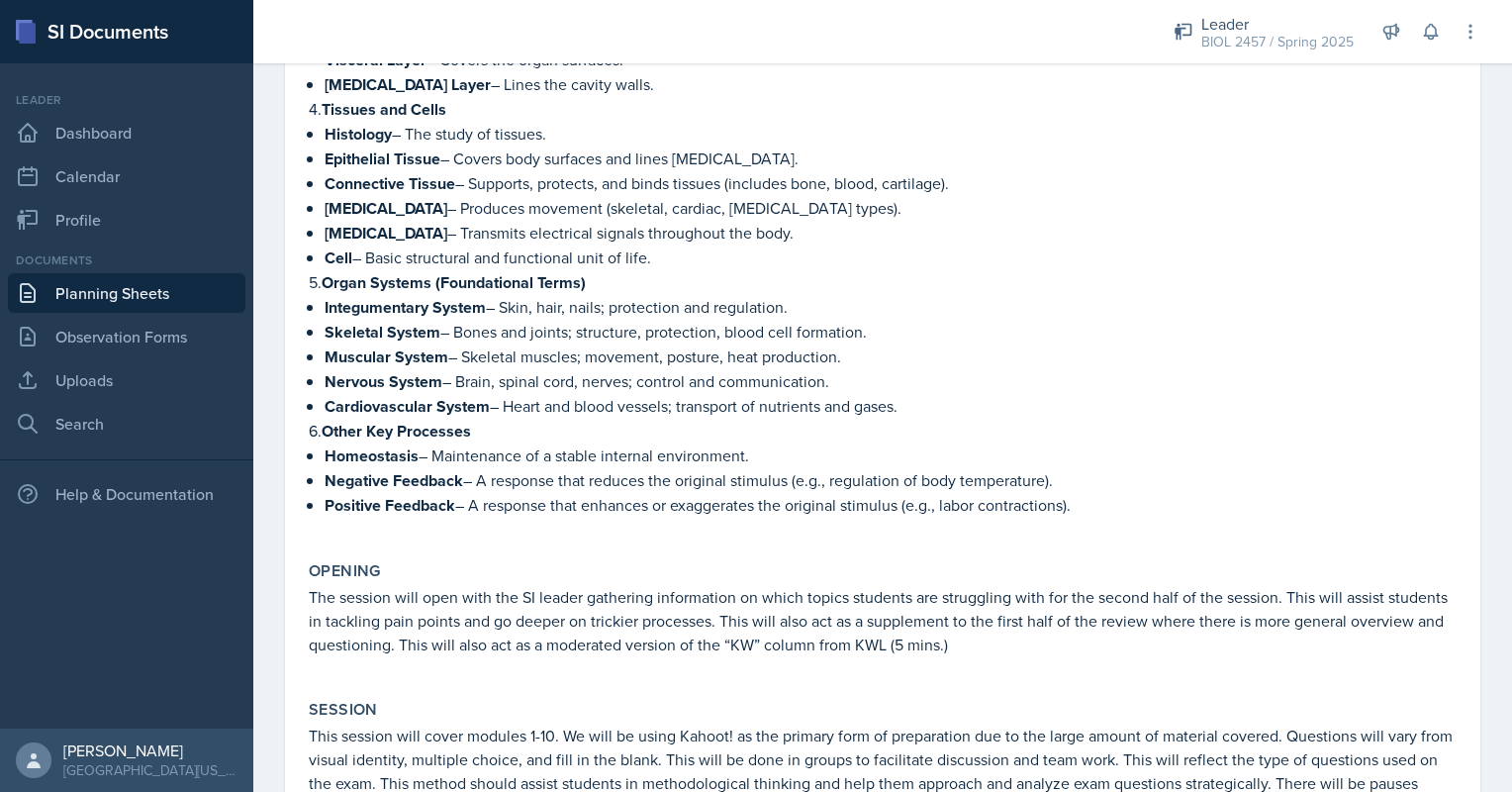 drag, startPoint x: 323, startPoint y: 577, endPoint x: 537, endPoint y: 544, distance: 216.52944 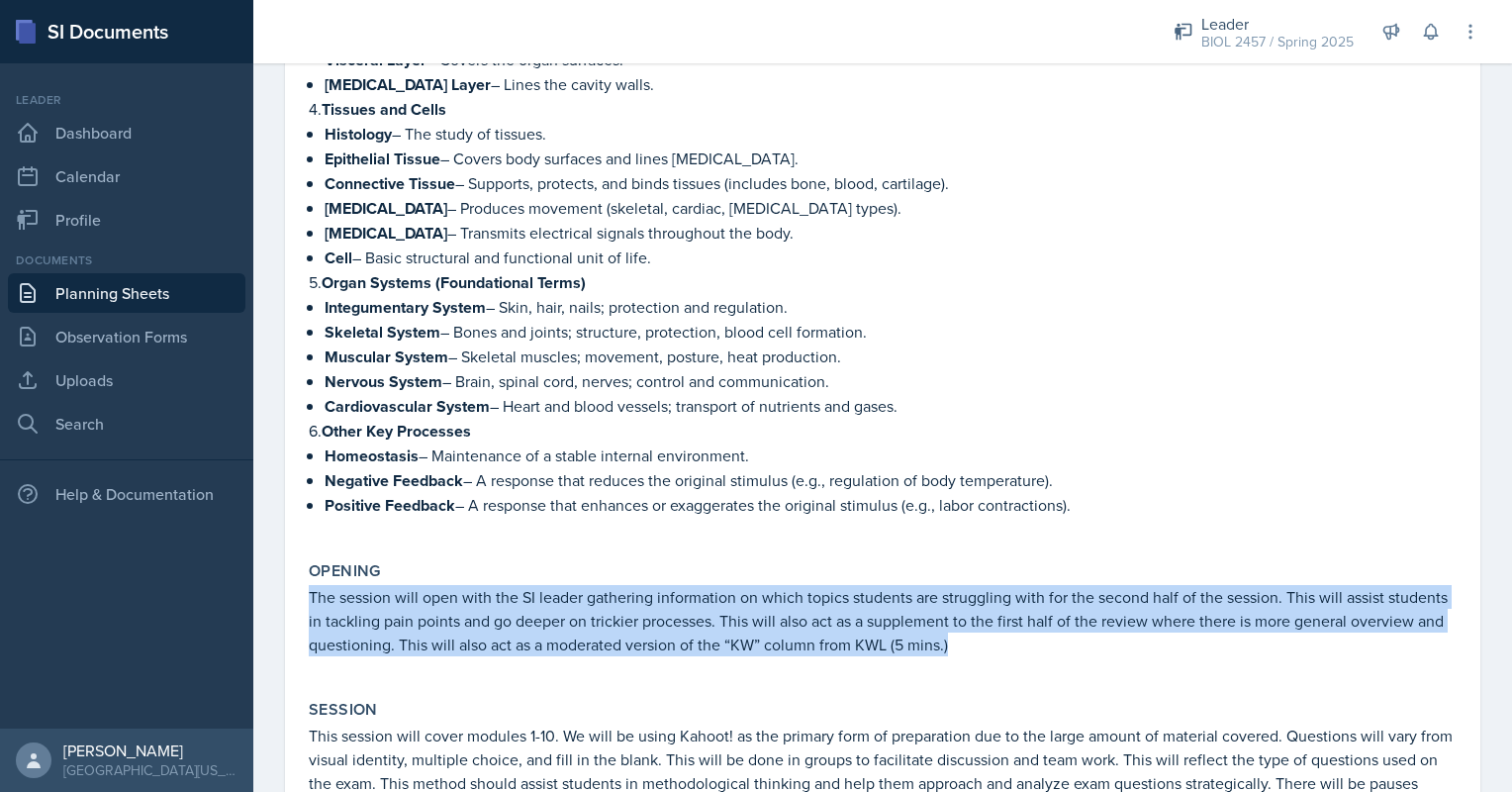 drag, startPoint x: 311, startPoint y: 573, endPoint x: 1067, endPoint y: 626, distance: 757.8555 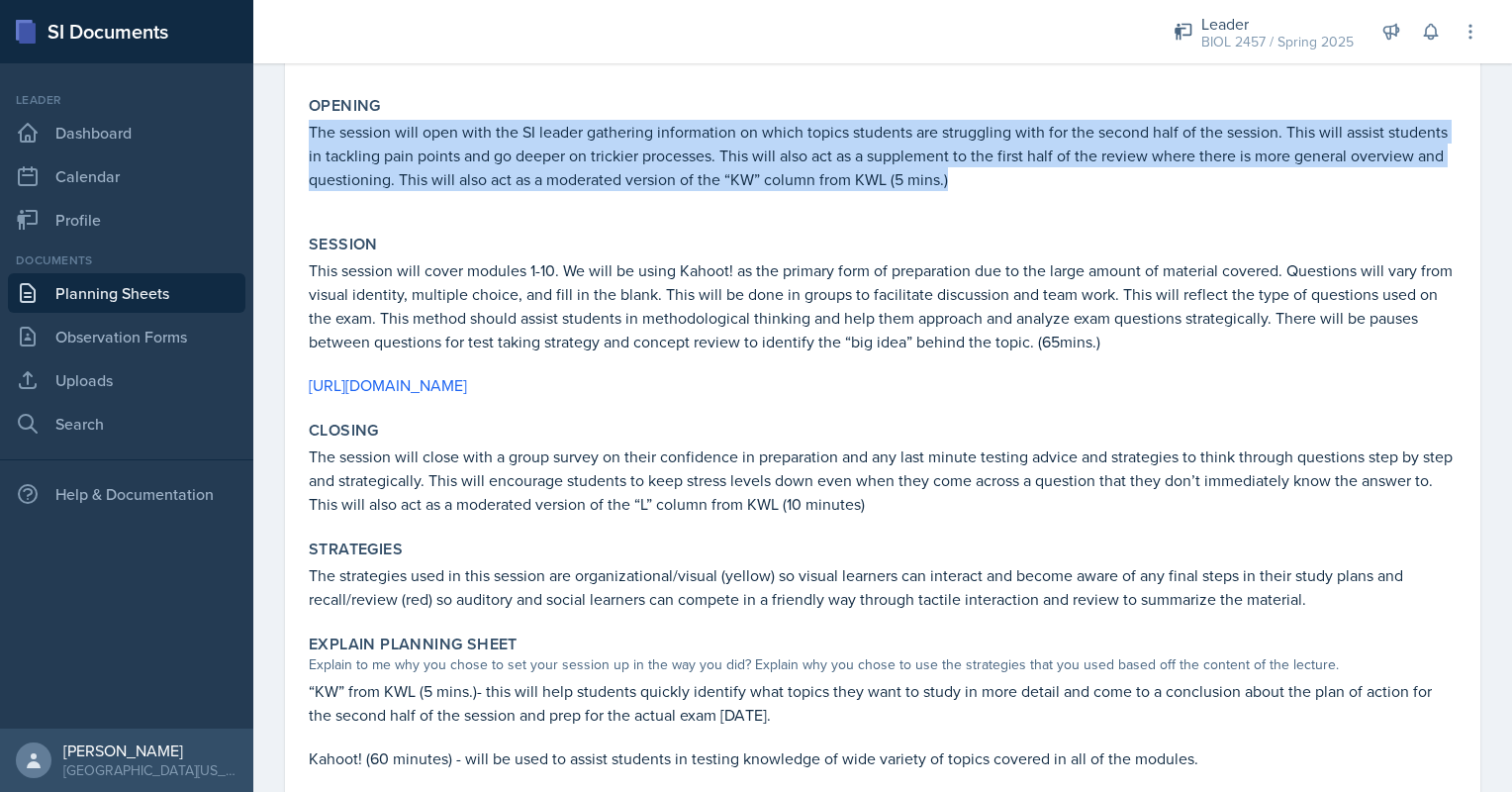 scroll, scrollTop: 1345, scrollLeft: 0, axis: vertical 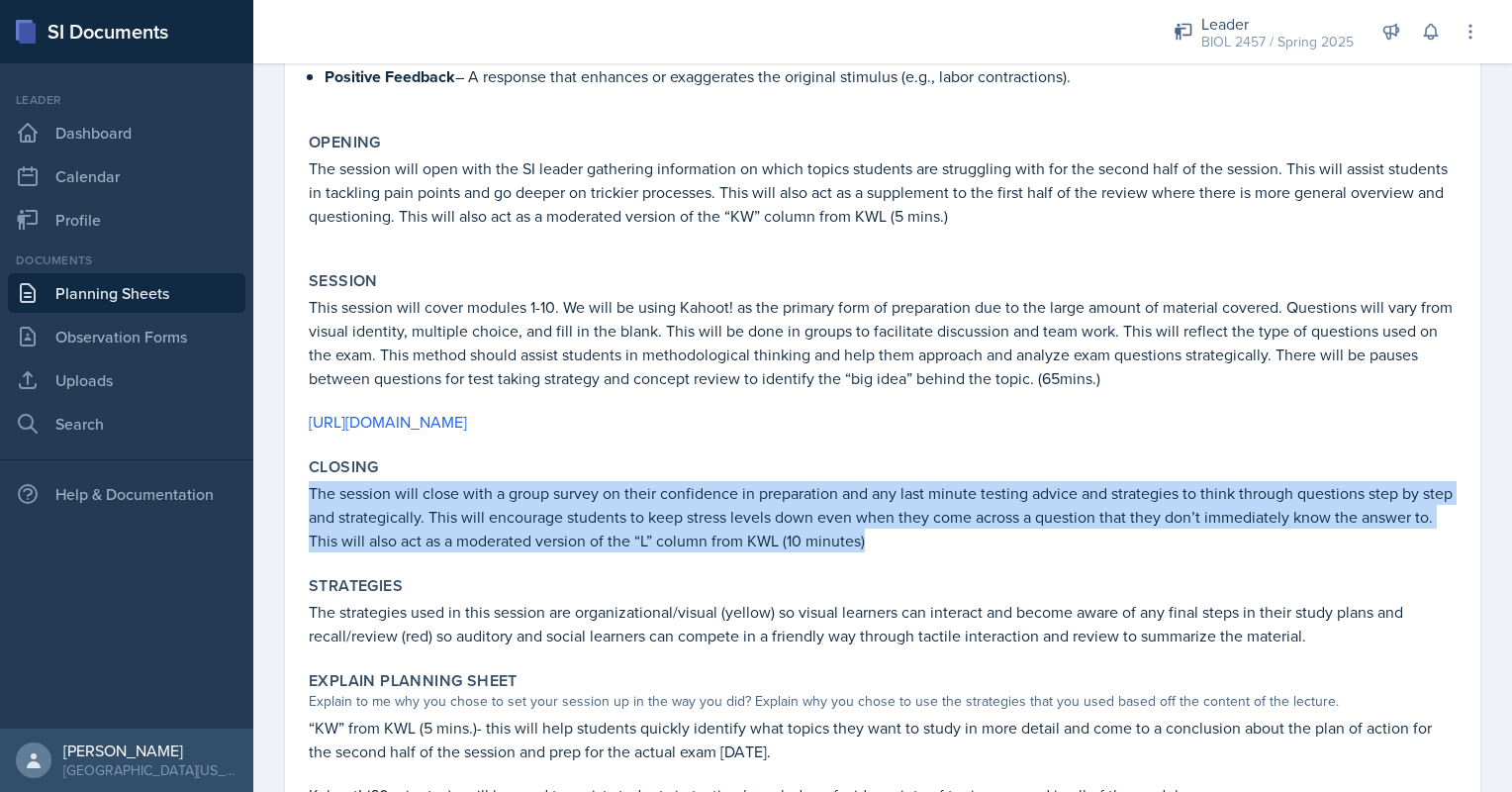 drag, startPoint x: 307, startPoint y: 471, endPoint x: 964, endPoint y: 523, distance: 659.055 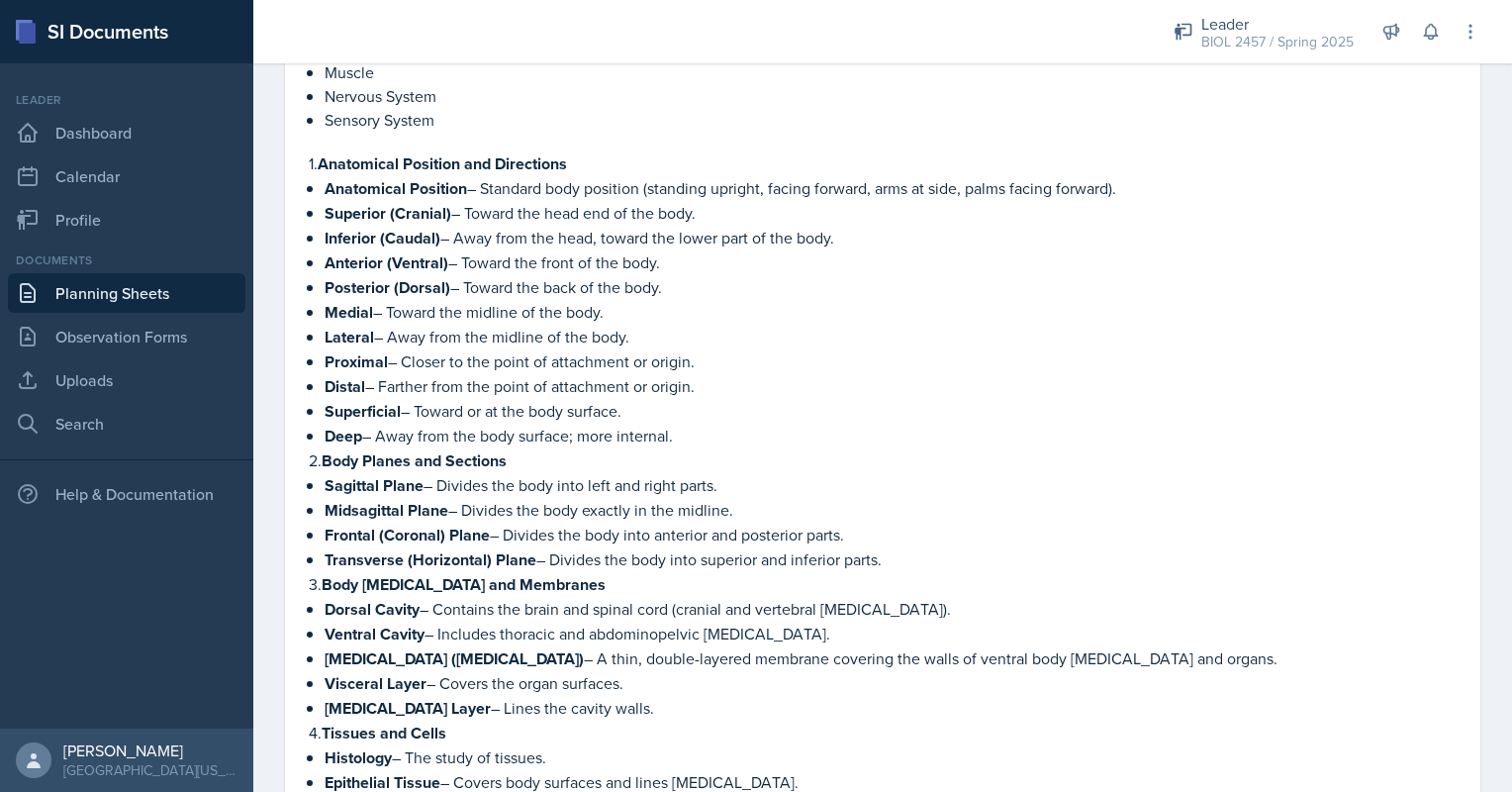 scroll, scrollTop: 239, scrollLeft: 0, axis: vertical 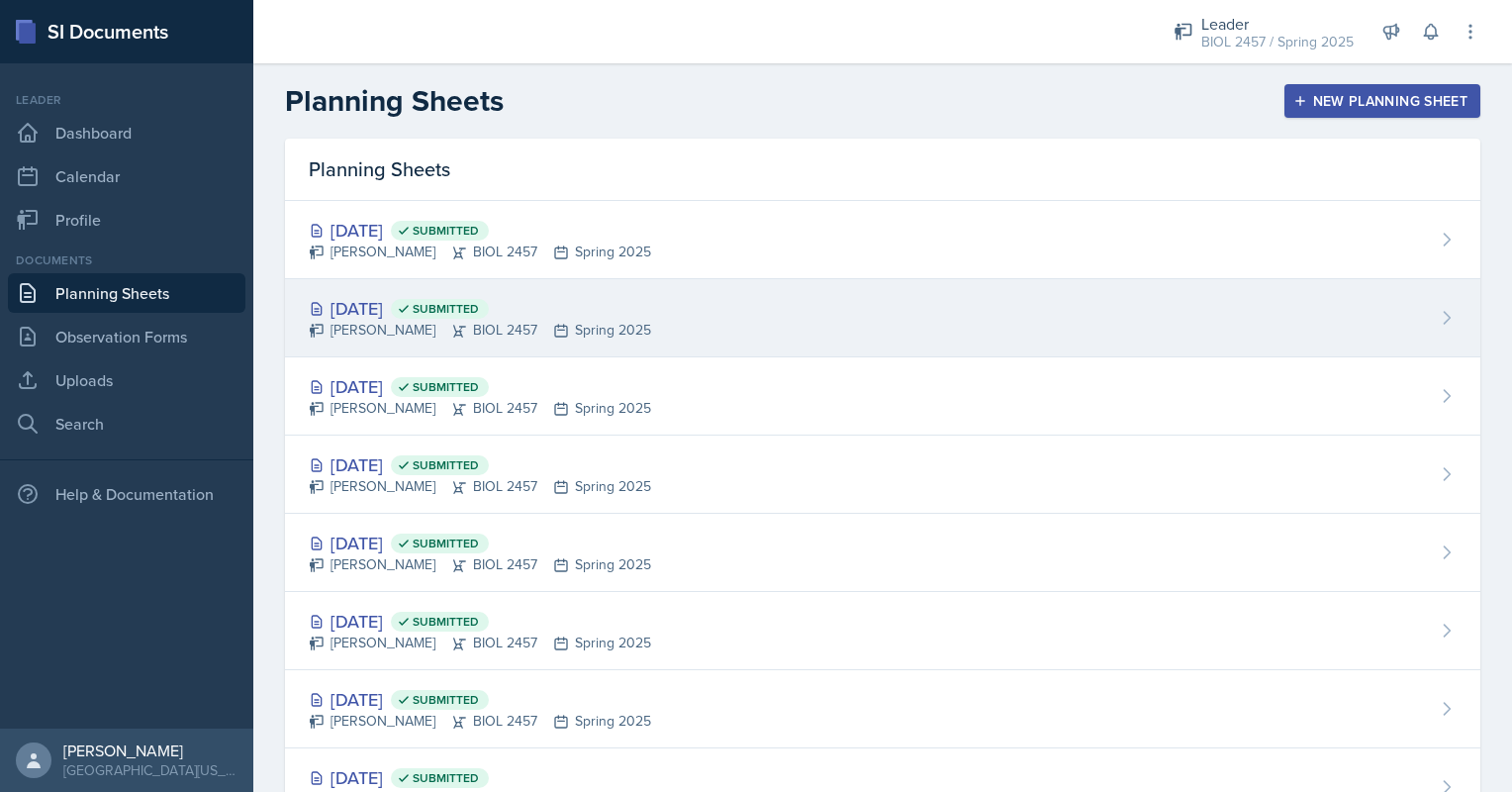 drag, startPoint x: 381, startPoint y: 321, endPoint x: 351, endPoint y: 303, distance: 34.98571 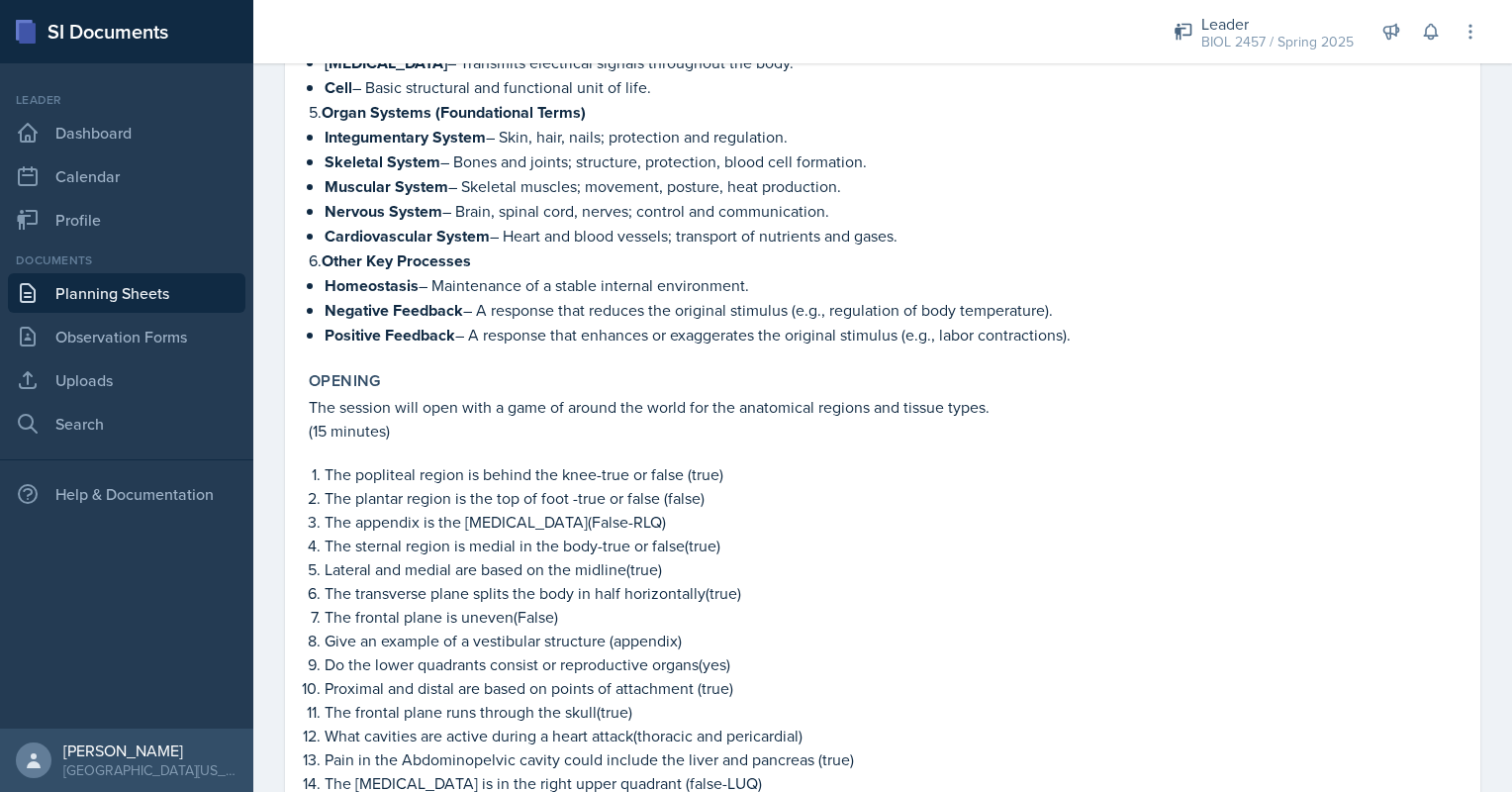 click on "Do the lower quadrants consist or reproductive organs(yes)" at bounding box center (891, 664) 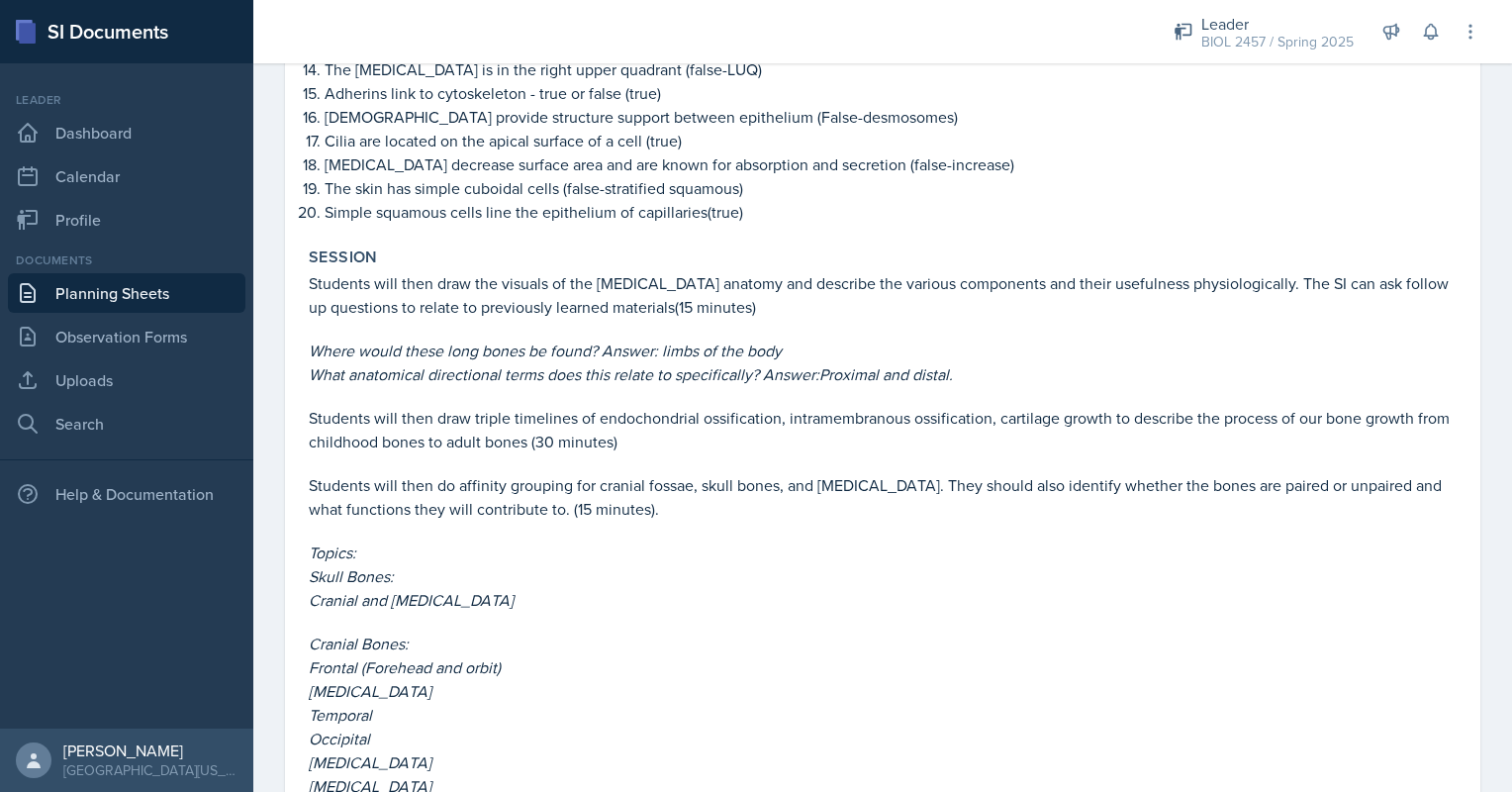 scroll, scrollTop: 1880, scrollLeft: 0, axis: vertical 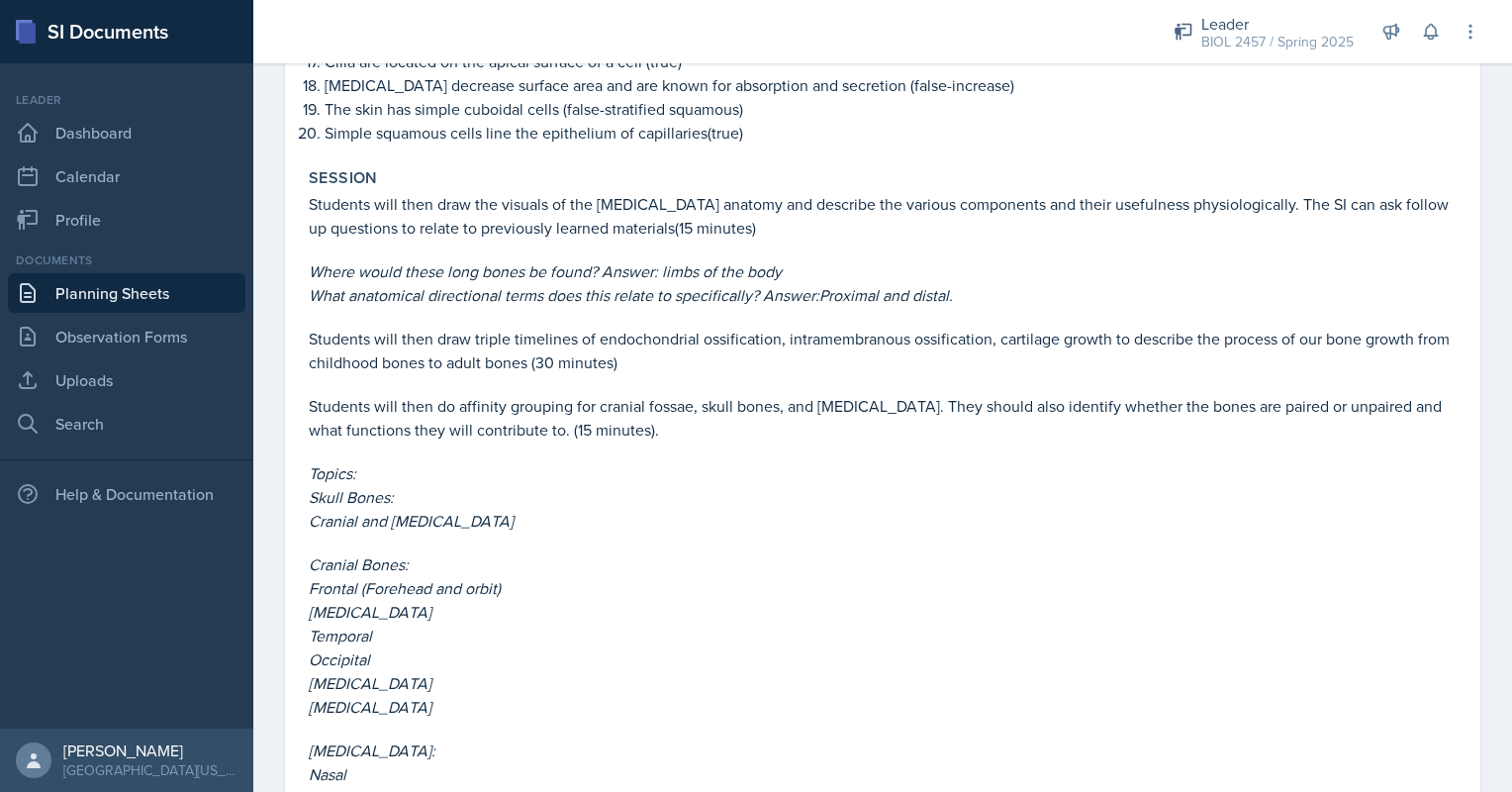 click on "Session" at bounding box center (883, 178) 